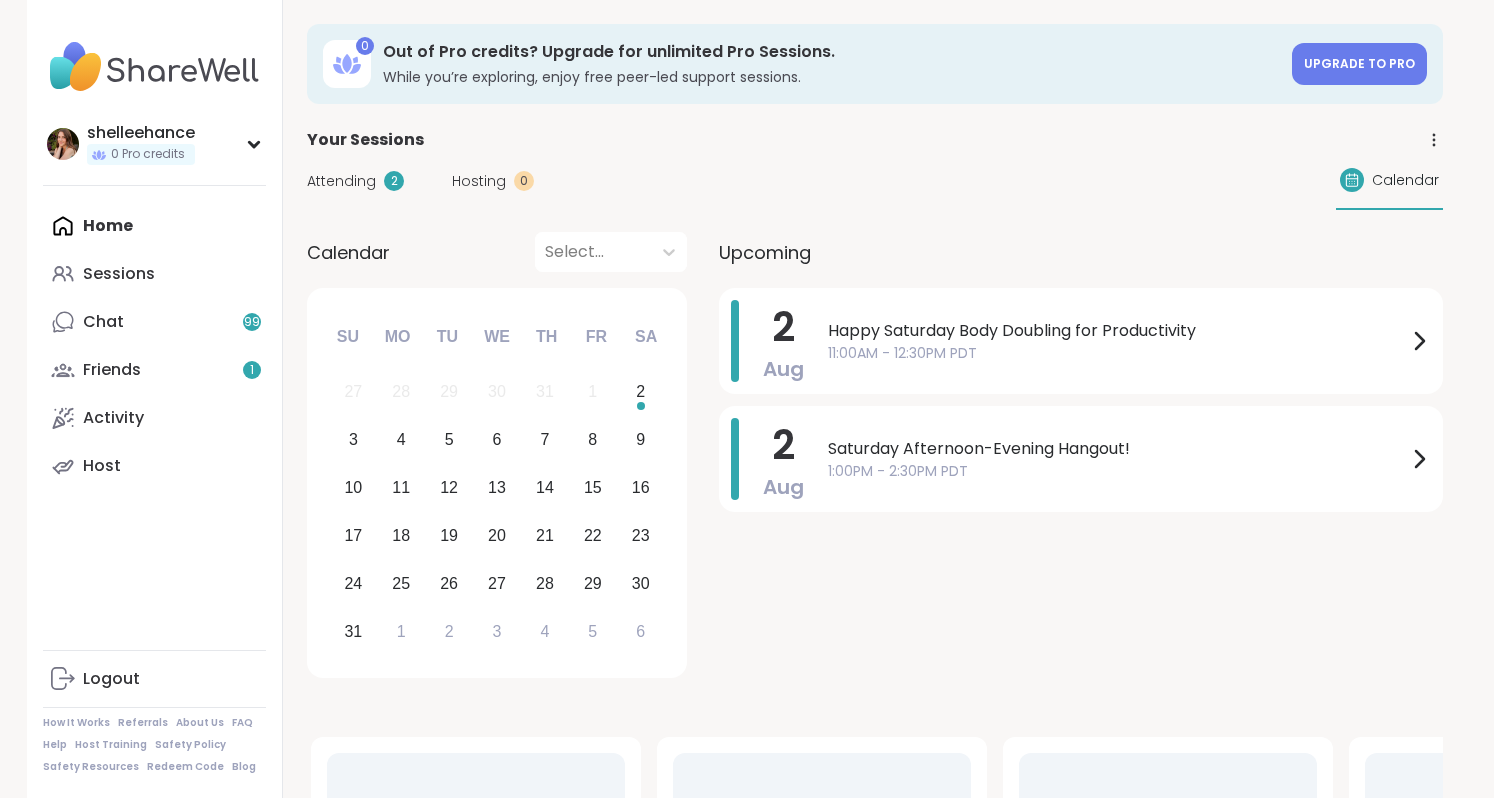 scroll, scrollTop: 0, scrollLeft: 0, axis: both 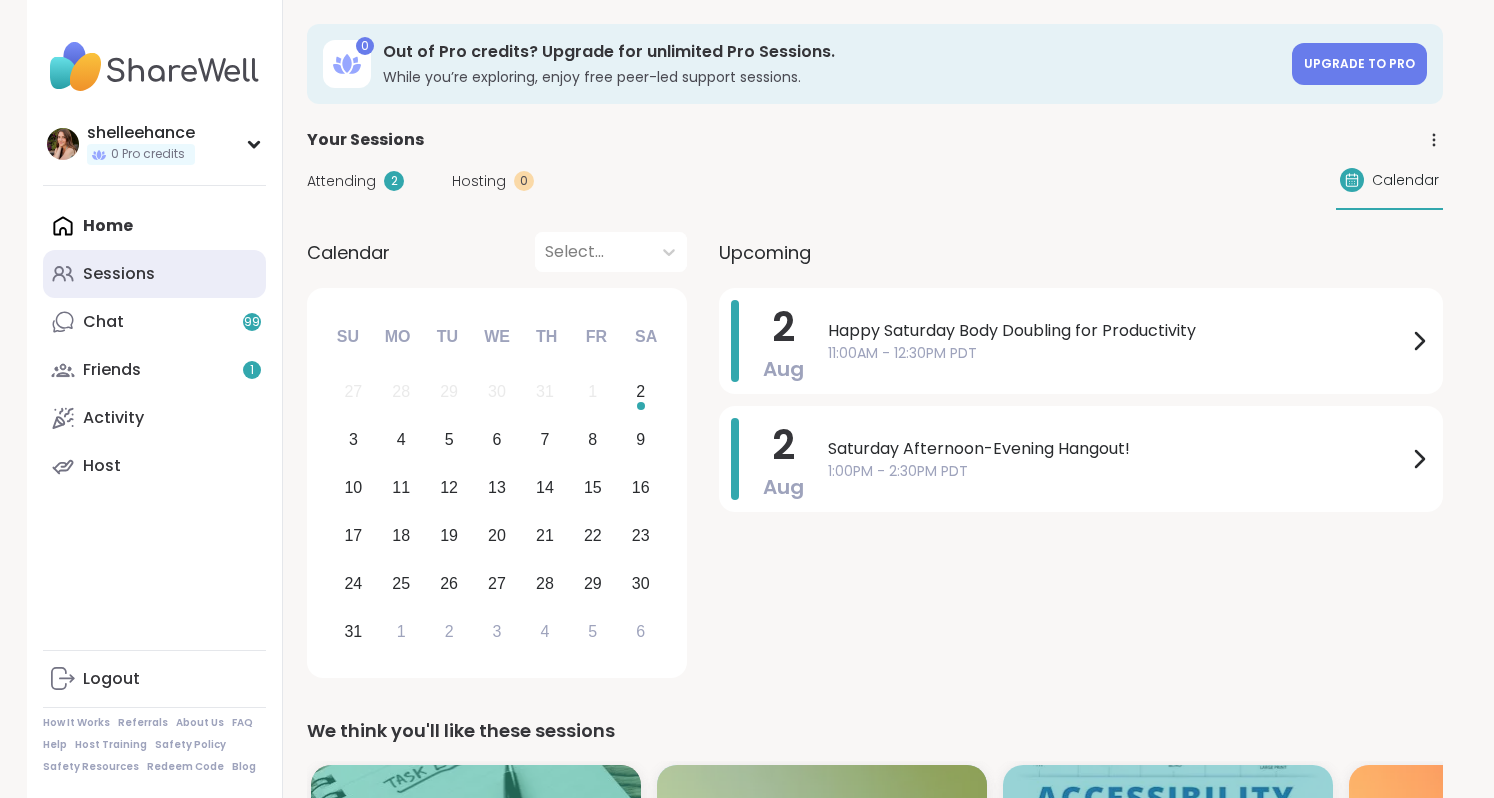 click on "Sessions" at bounding box center [154, 274] 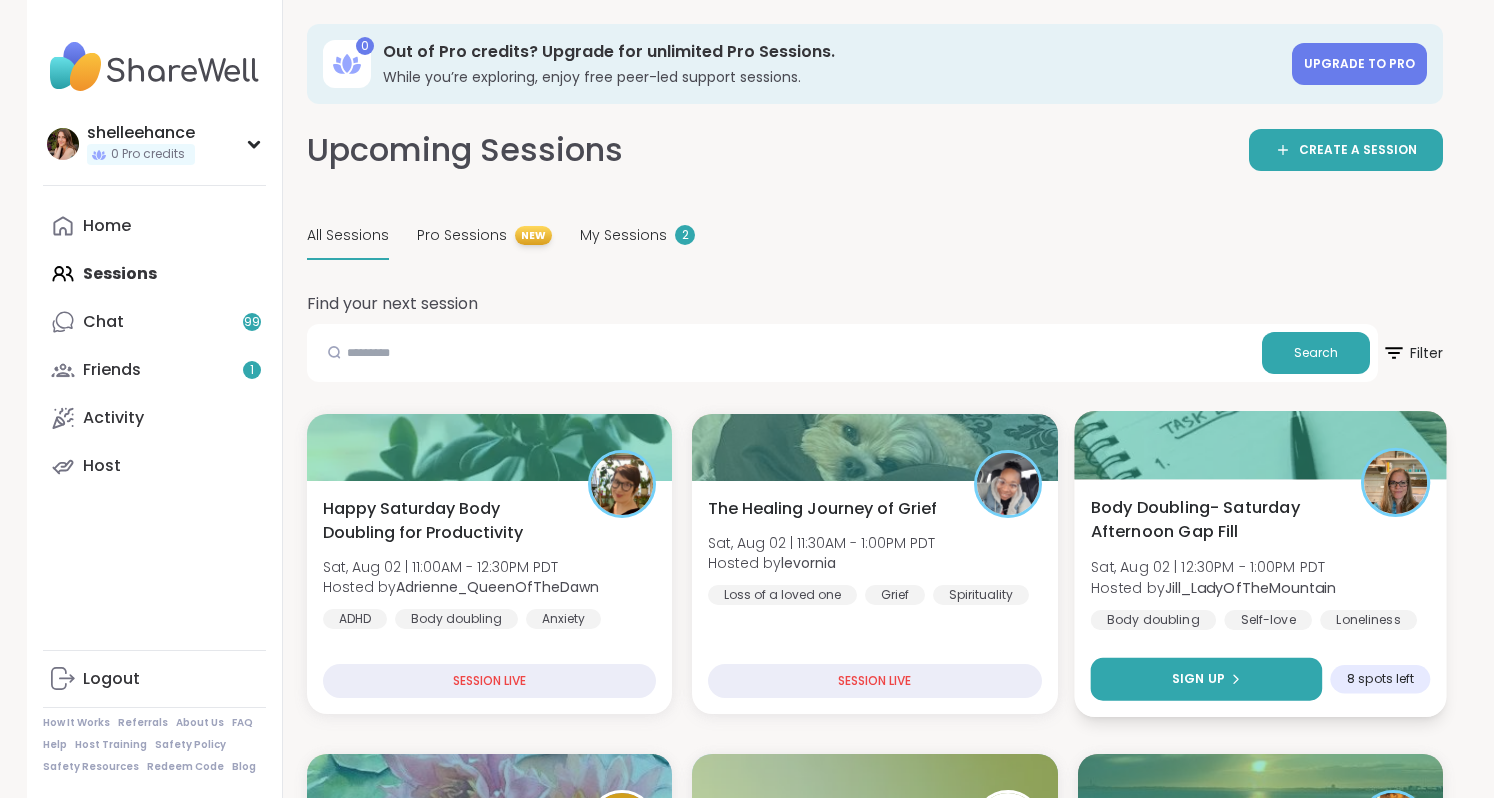 click on "Sign Up" at bounding box center [1206, 679] 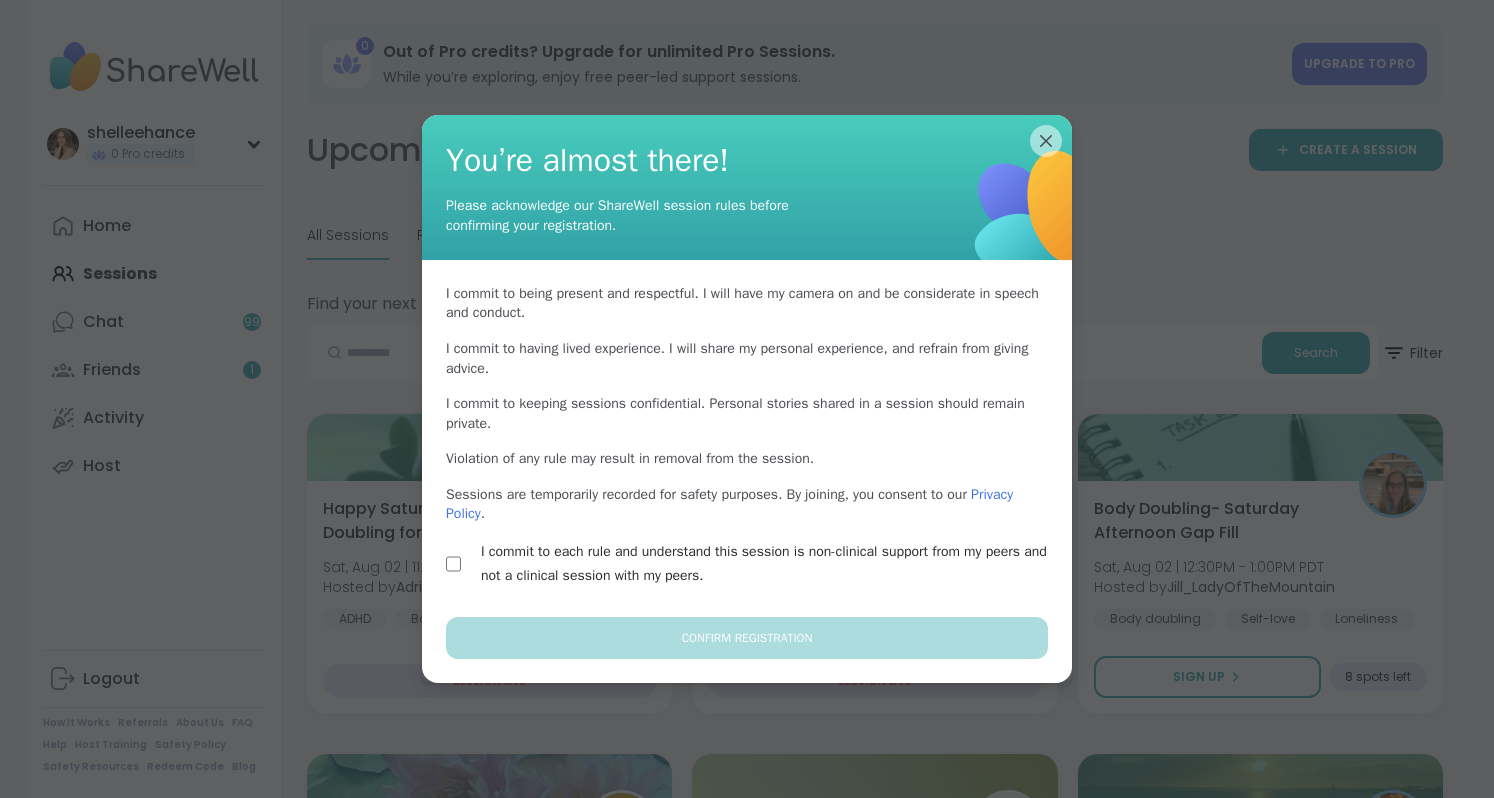 click on "I commit to each rule and understand this session is non-clinical support from my peers and not a clinical session with my peers." at bounding box center [770, 564] 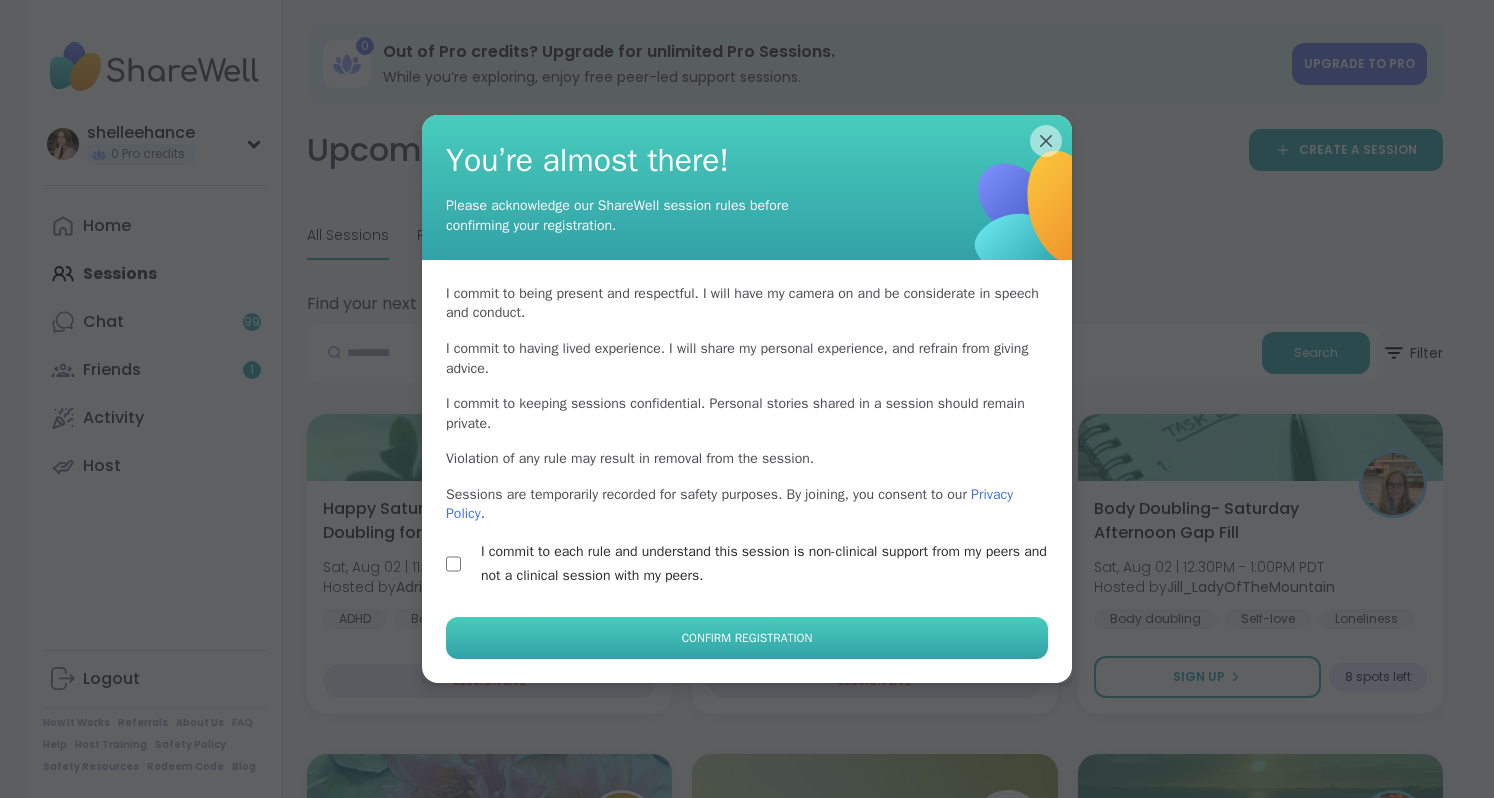 click on "Confirm Registration" at bounding box center [747, 638] 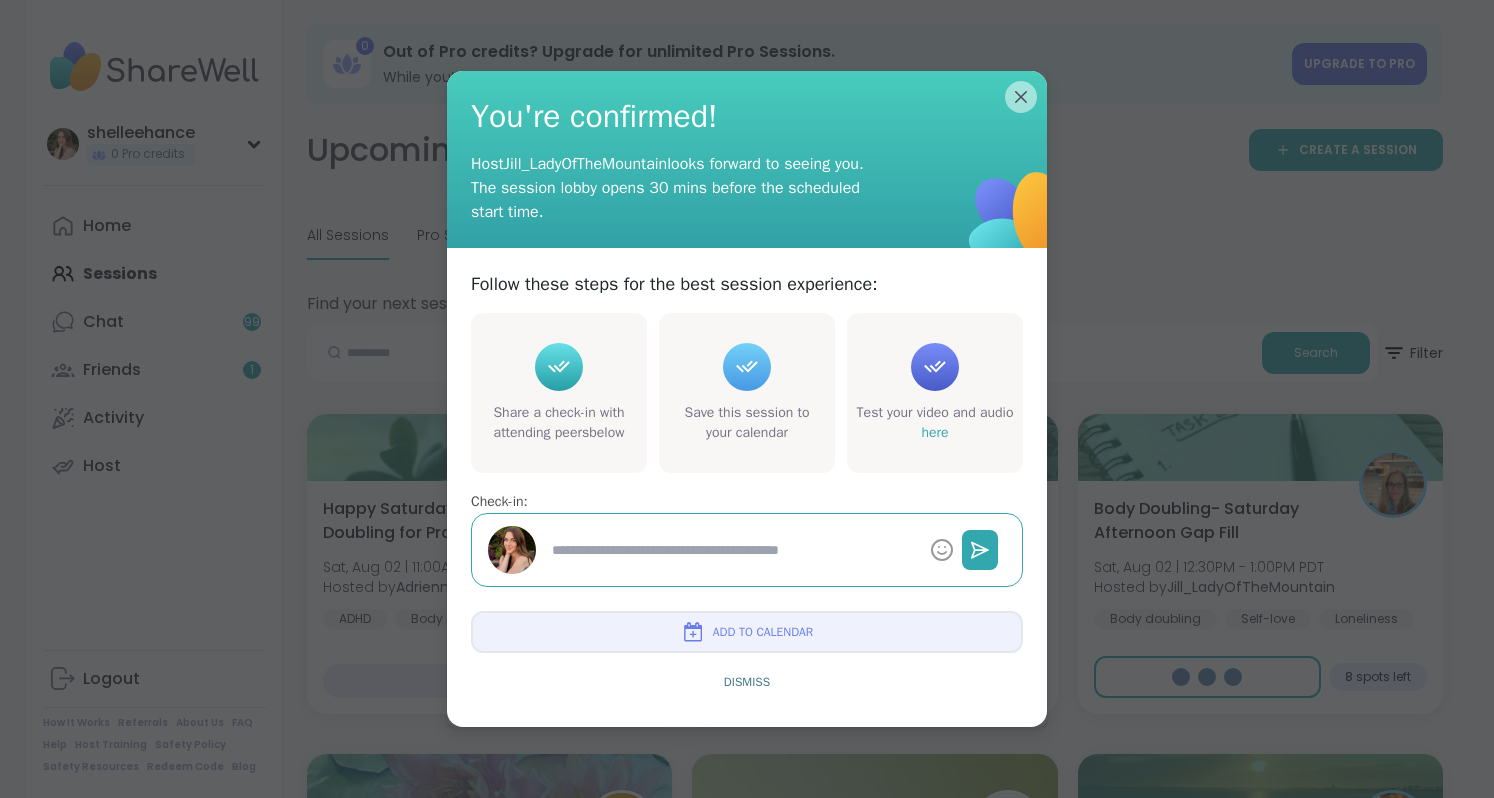 type on "*" 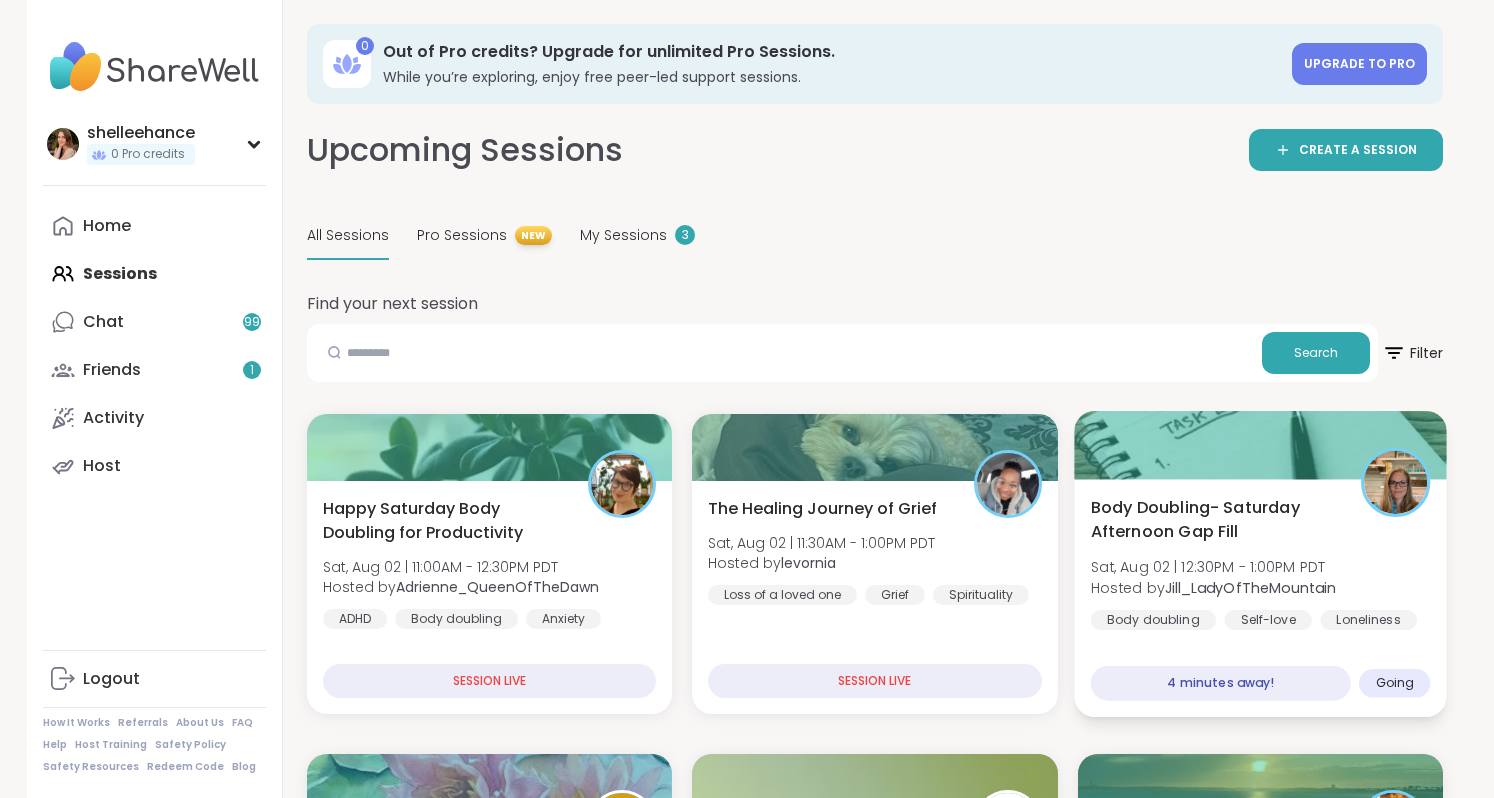 click on "Body Doubling- Saturday Afternoon Gap Fill Sat, Aug 02 | 12:30PM - 1:00PM PDT Hosted by  Jill_LadyOfTheMountain Body doubling Self-love Loneliness 4 minutes away! Going" at bounding box center (1260, 598) 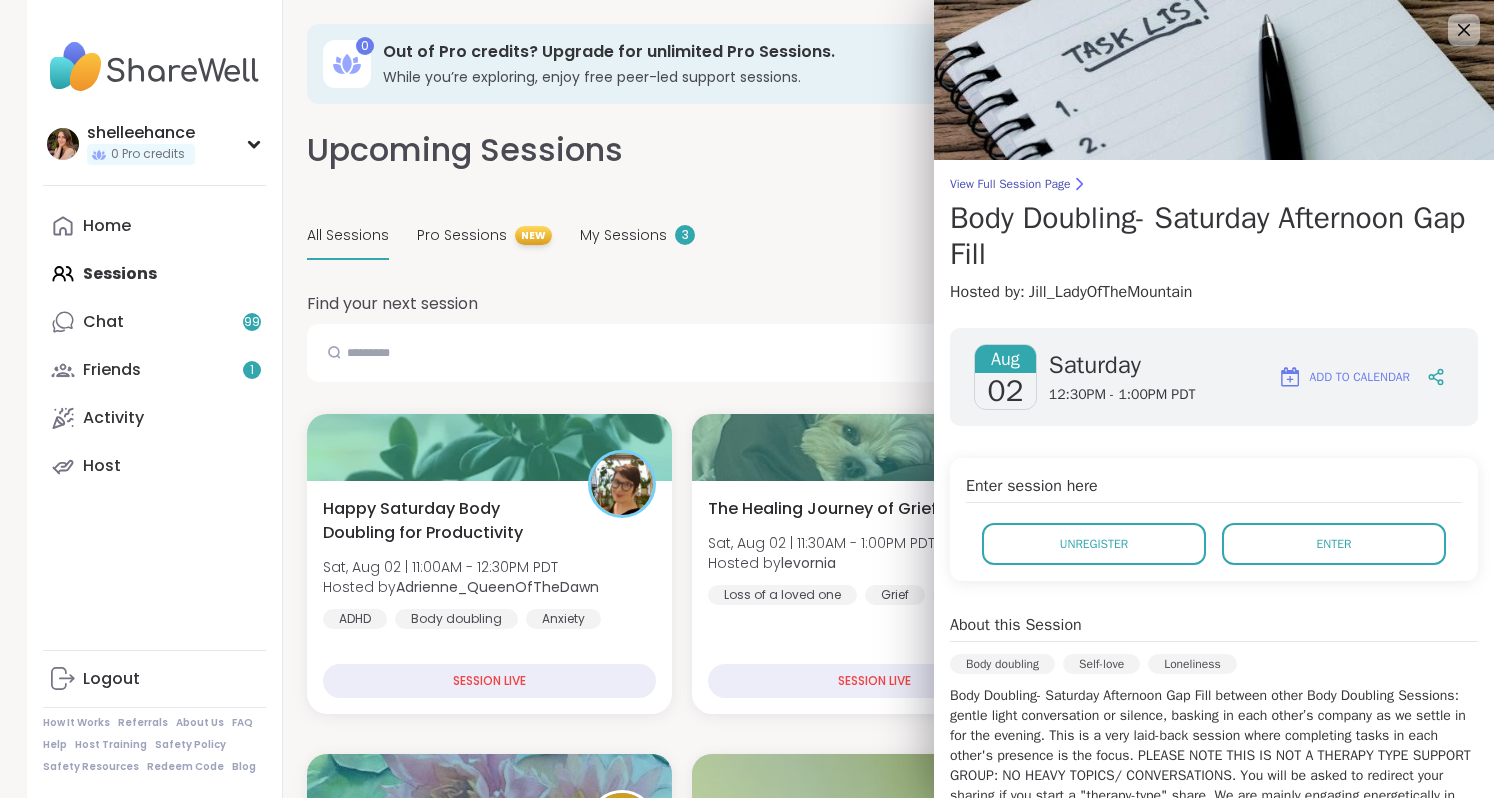 click on "Happy Saturday Body Doubling for Productivity  Sat, Aug 02 | 11:00AM - 12:30PM PDT Hosted by  Adrienne_QueenOfTheDawn ADHD Body doubling Anxiety SESSION LIVE The Healing Journey of Grief Sat, Aug 02 | 11:30AM - 1:00PM PDT Hosted by  levornia Loss of a loved one Grief Spirituality SESSION LIVE Body Doubling- Saturday Afternoon Gap Fill Sat, Aug 02 | 12:30PM - 1:00PM PDT Hosted by  Jill_LadyOfTheMountain Body doubling Self-love Loneliness 4 minutes away! Going P Finding your purpose in life Sat, Aug 02 | 1:00PM - 2:00PM PDT Hosted by  Piowacket Personal development Mindfulness Spirituality Session Full Full Healing the burden  Sat, Aug 02 | 1:00PM - 2:30PM PDT This session is Group-hosted Depression Addiction General mental health Sign Up 10 spots left Saturday Afternoon-Evening Hangout!  Sat, Aug 02 | 1:00PM - 2:30PM PDT Hosted by  AmberWolffWizard Good company General mental health Body doubling + 1  more topic 34 minutes away! Going New Host! 🎉 Disability Advocacy and Chronic Health Struggles + 1 Grief" at bounding box center (875, 2434) 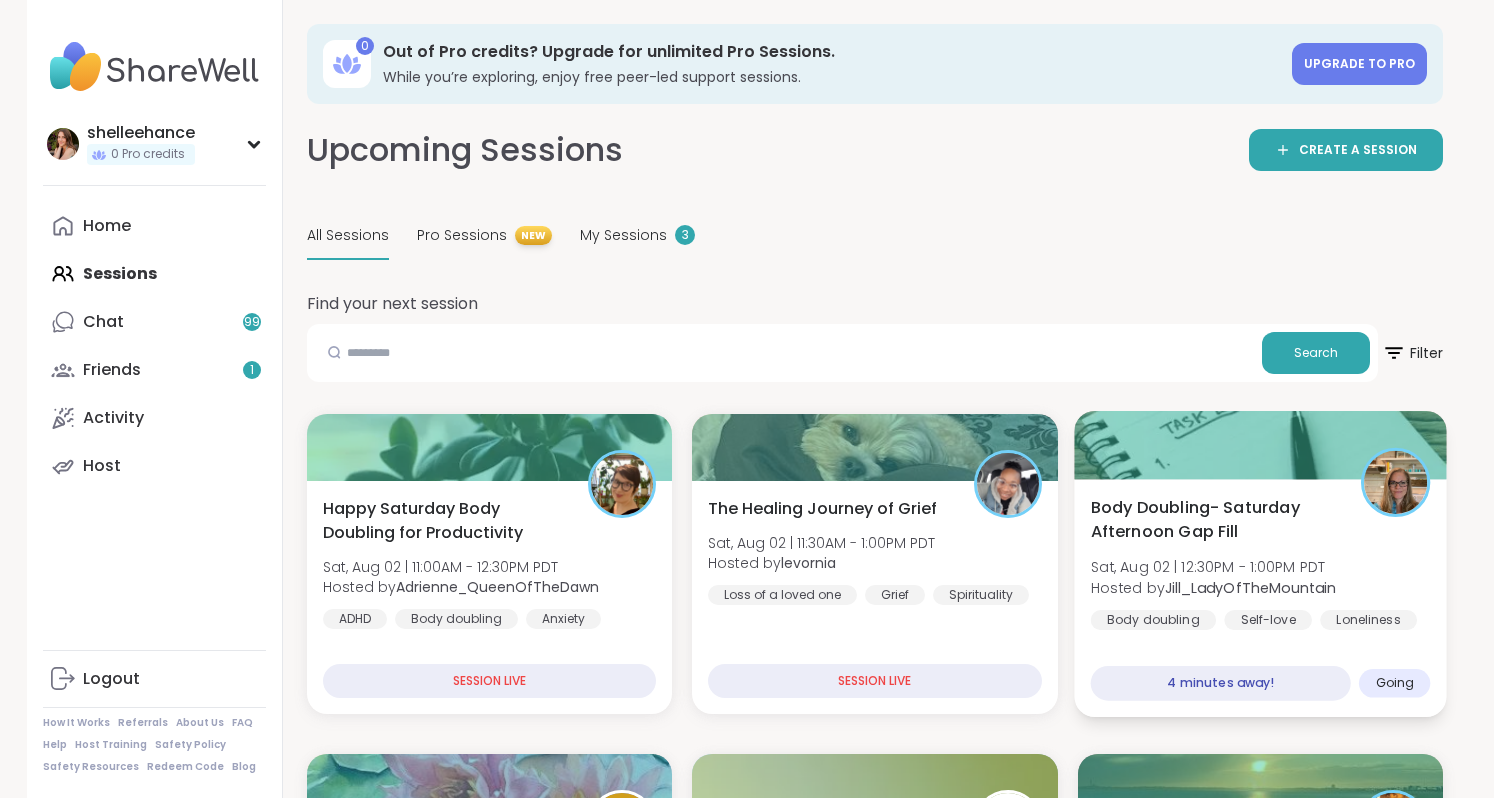 click on "Body Doubling- Saturday Afternoon Gap Fill Sat, Aug 02 | 12:30PM - 1:00PM PDT Hosted by  Jill_LadyOfTheMountain Body doubling Self-love Loneliness 4 minutes away! Going" at bounding box center [1260, 598] 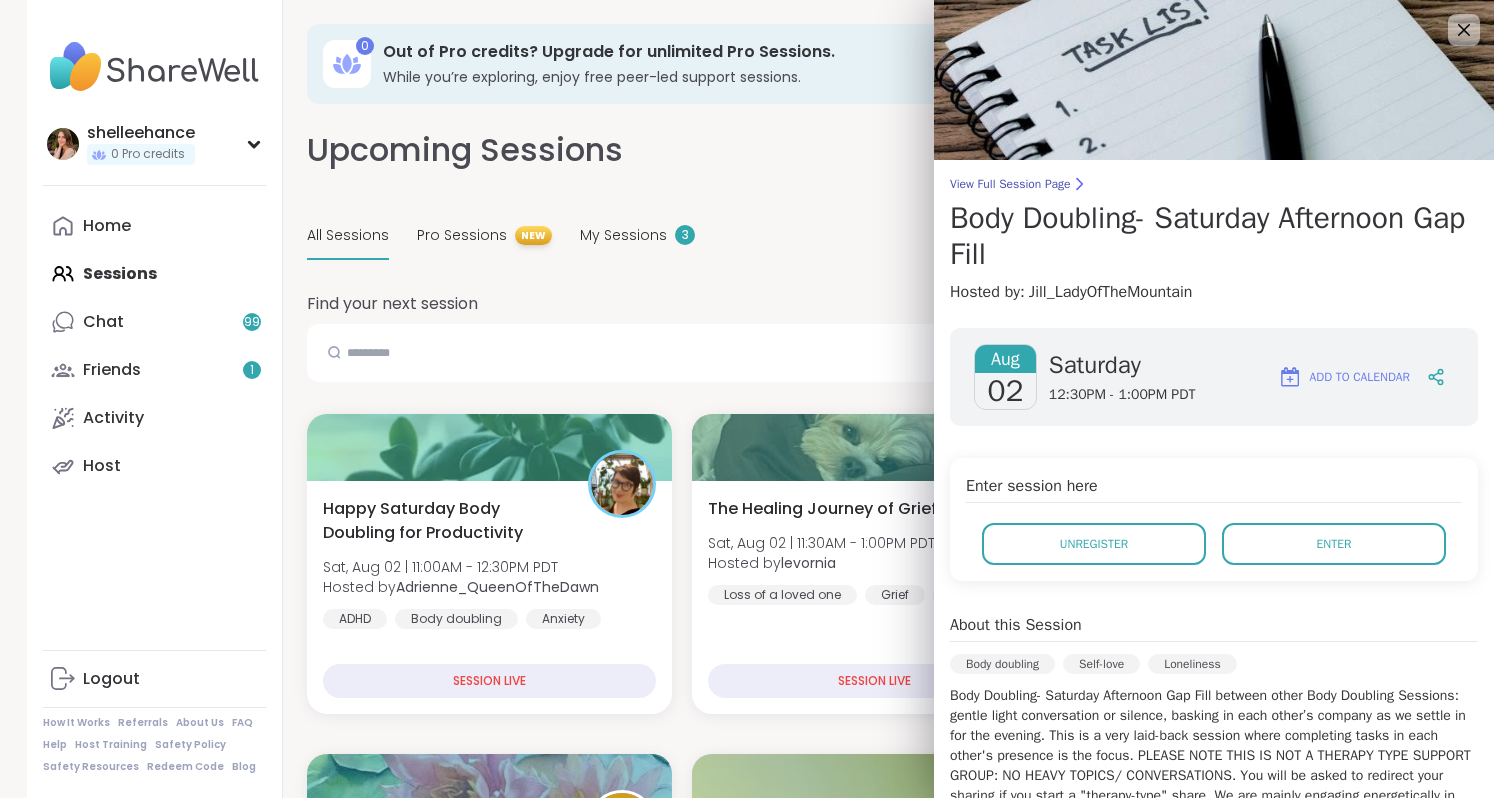 click on "Happy Saturday Body Doubling for Productivity  Sat, Aug 02 | 11:00AM - 12:30PM PDT Hosted by  Adrienne_QueenOfTheDawn ADHD Body doubling Anxiety SESSION LIVE The Healing Journey of Grief Sat, Aug 02 | 11:30AM - 1:00PM PDT Hosted by  levornia Loss of a loved one Grief Spirituality SESSION LIVE Body Doubling- Saturday Afternoon Gap Fill Sat, Aug 02 | 12:30PM - 1:00PM PDT Hosted by  Jill_LadyOfTheMountain Body doubling Self-love Loneliness 4 minutes away! Going P Finding your purpose in life Sat, Aug 02 | 1:00PM - 2:00PM PDT Hosted by  Piowacket Personal development Mindfulness Spirituality Session Full Full Healing the burden  Sat, Aug 02 | 1:00PM - 2:30PM PDT This session is Group-hosted Depression Addiction General mental health Sign Up 10 spots left Saturday Afternoon-Evening Hangout!  Sat, Aug 02 | 1:00PM - 2:30PM PDT Hosted by  AmberWolffWizard Good company General mental health Body doubling + 1  more topic 34 minutes away! Going New Host! 🎉 Disability Advocacy and Chronic Health Struggles + 1 Grief" at bounding box center (875, 2434) 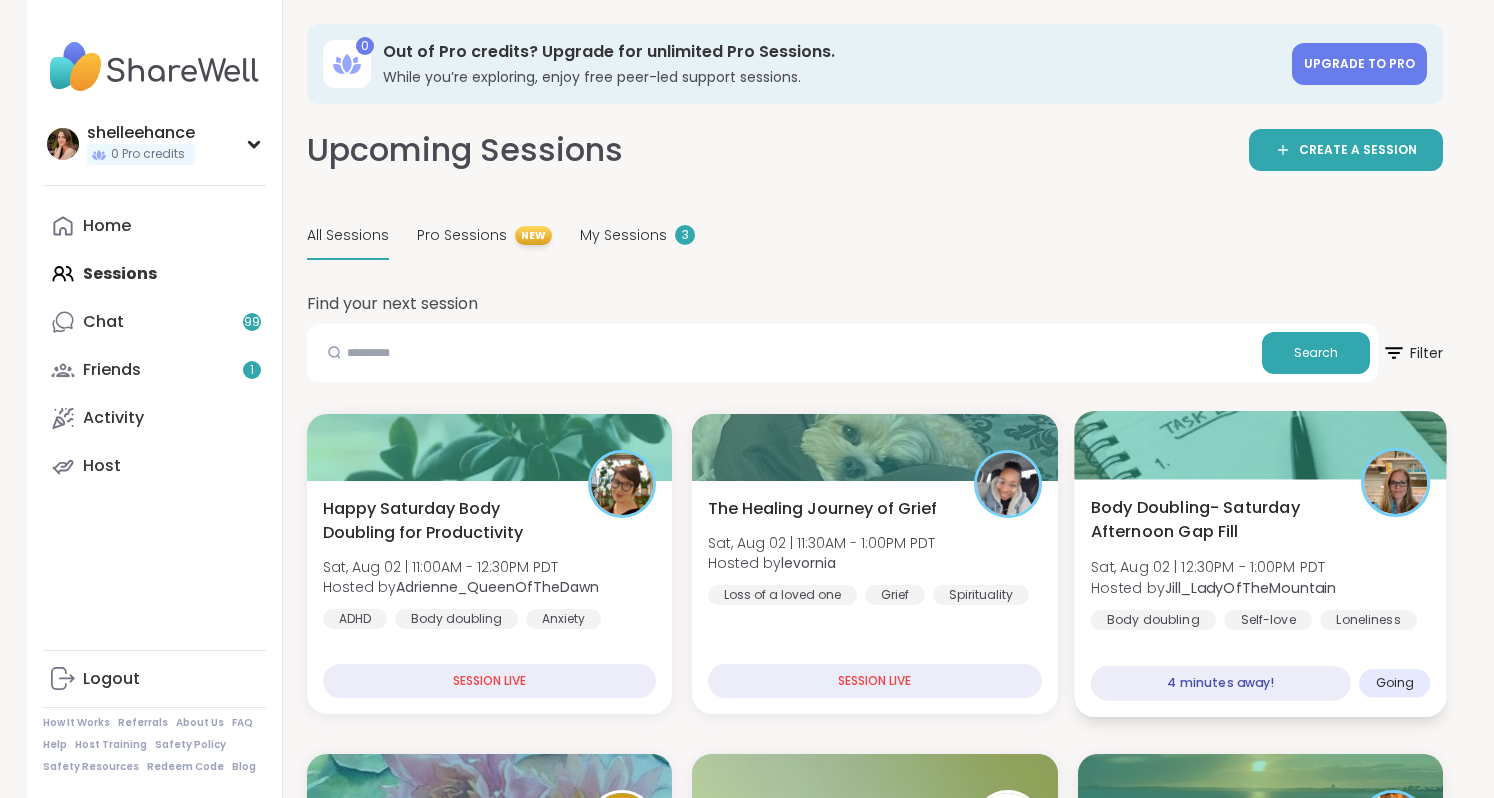 click on "Body Doubling- Saturday Afternoon Gap Fill Sat, Aug 02 | 12:30PM - 1:00PM PDT Hosted by  Jill_LadyOfTheMountain Body doubling Self-love Loneliness 4 minutes away! Going" at bounding box center (1260, 598) 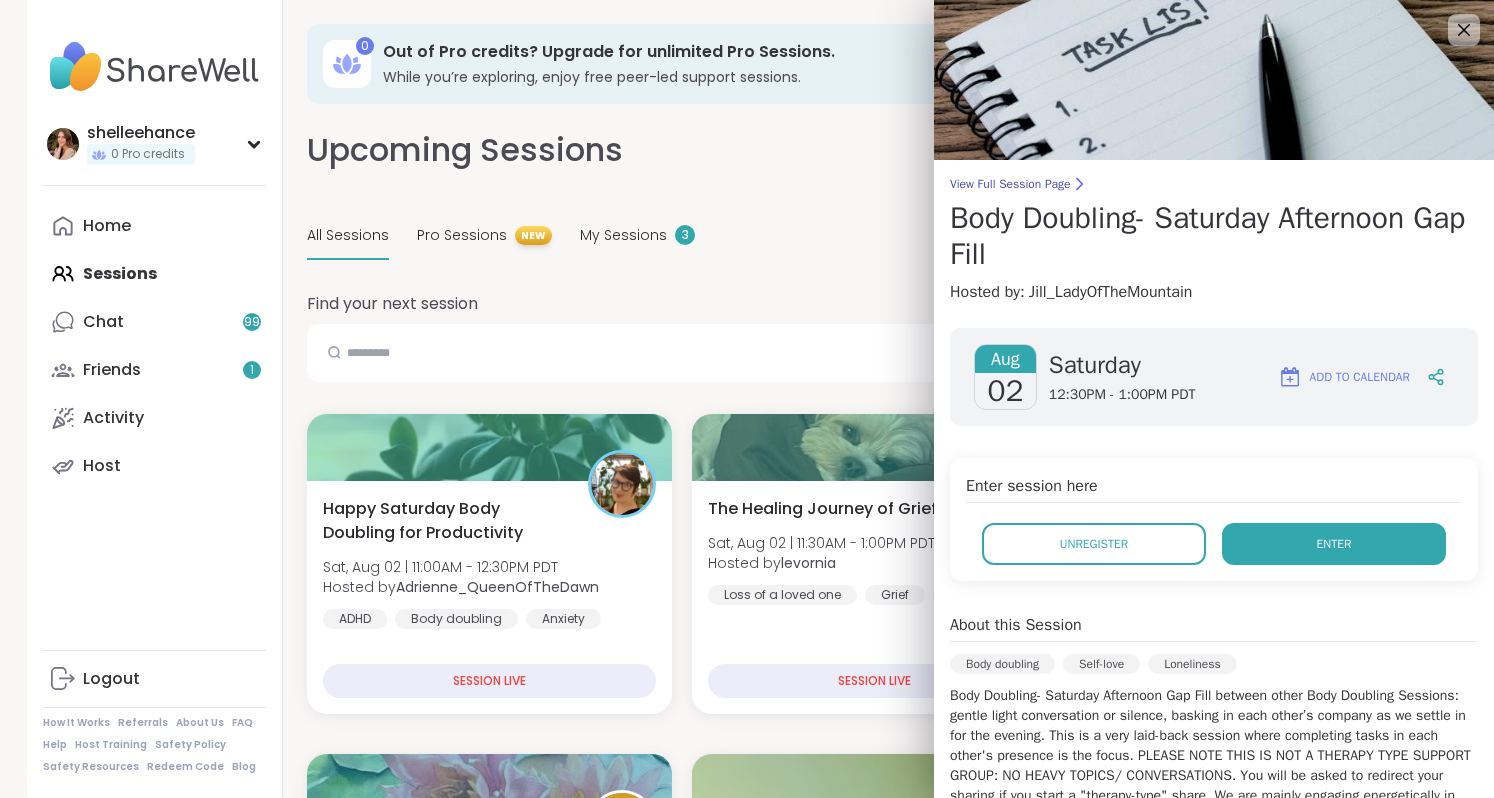 click on "Enter" at bounding box center (1334, 544) 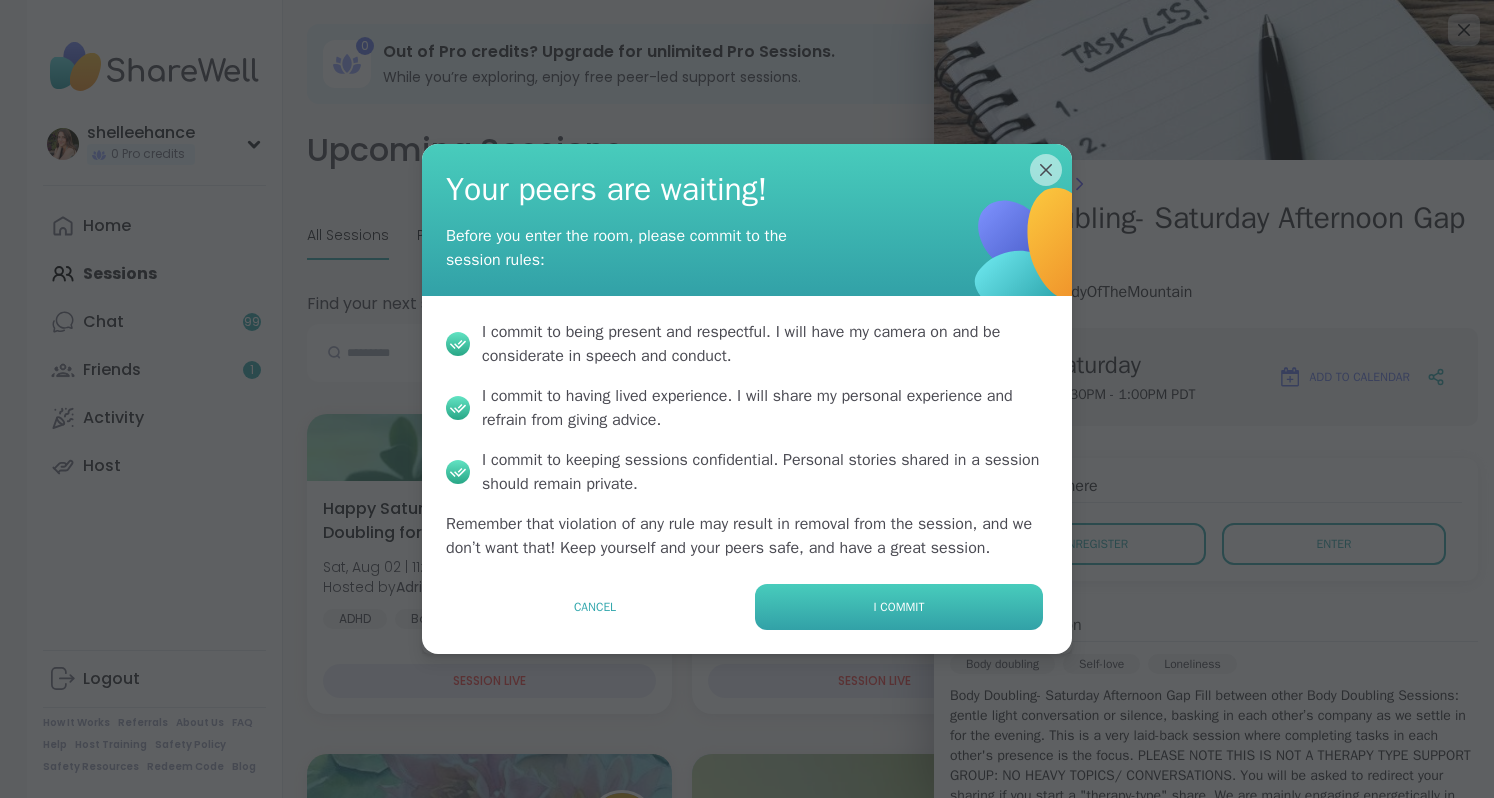 click on "I commit" at bounding box center [899, 607] 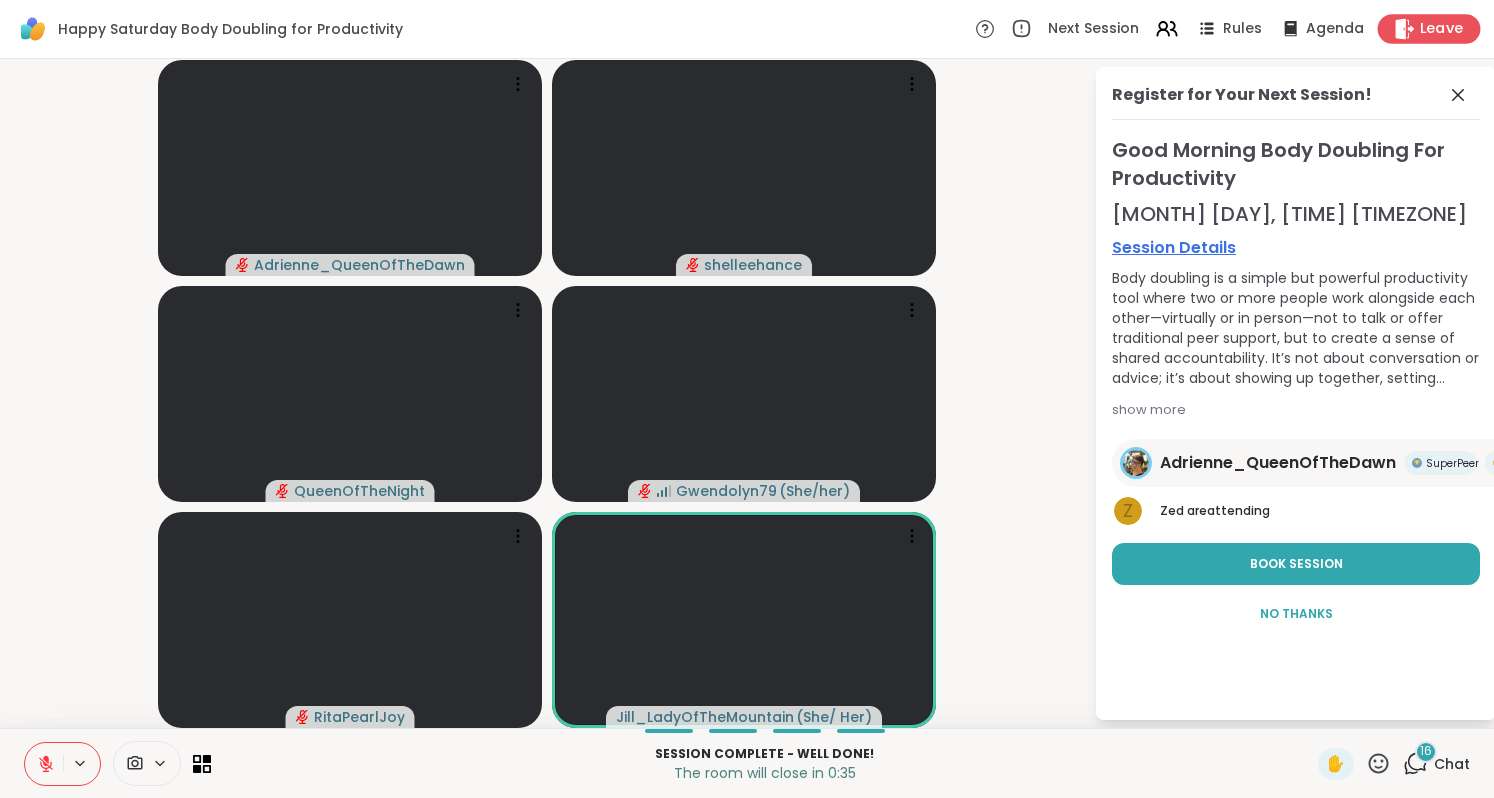 scroll, scrollTop: 0, scrollLeft: 0, axis: both 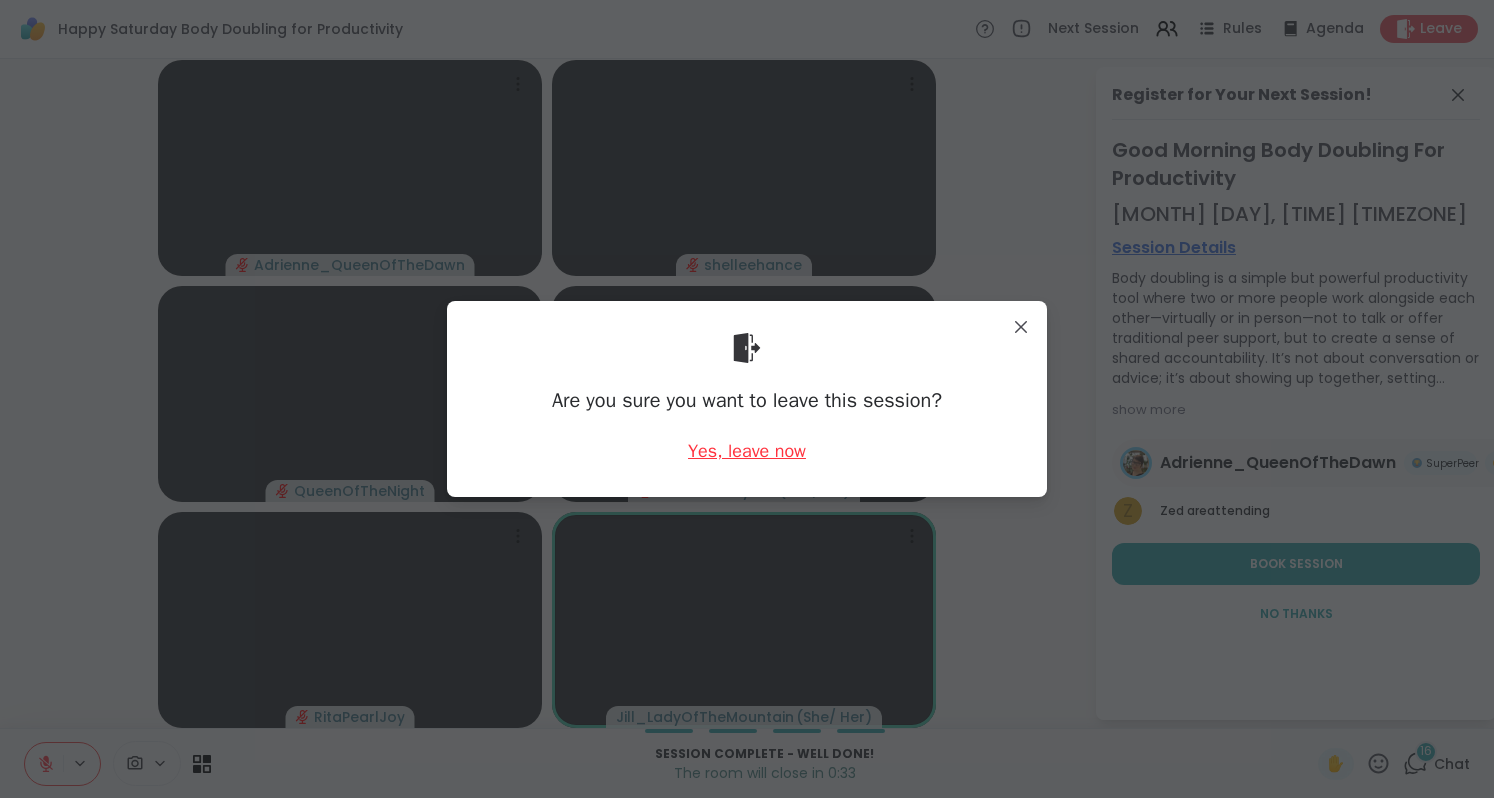click on "Yes, leave now" at bounding box center (747, 451) 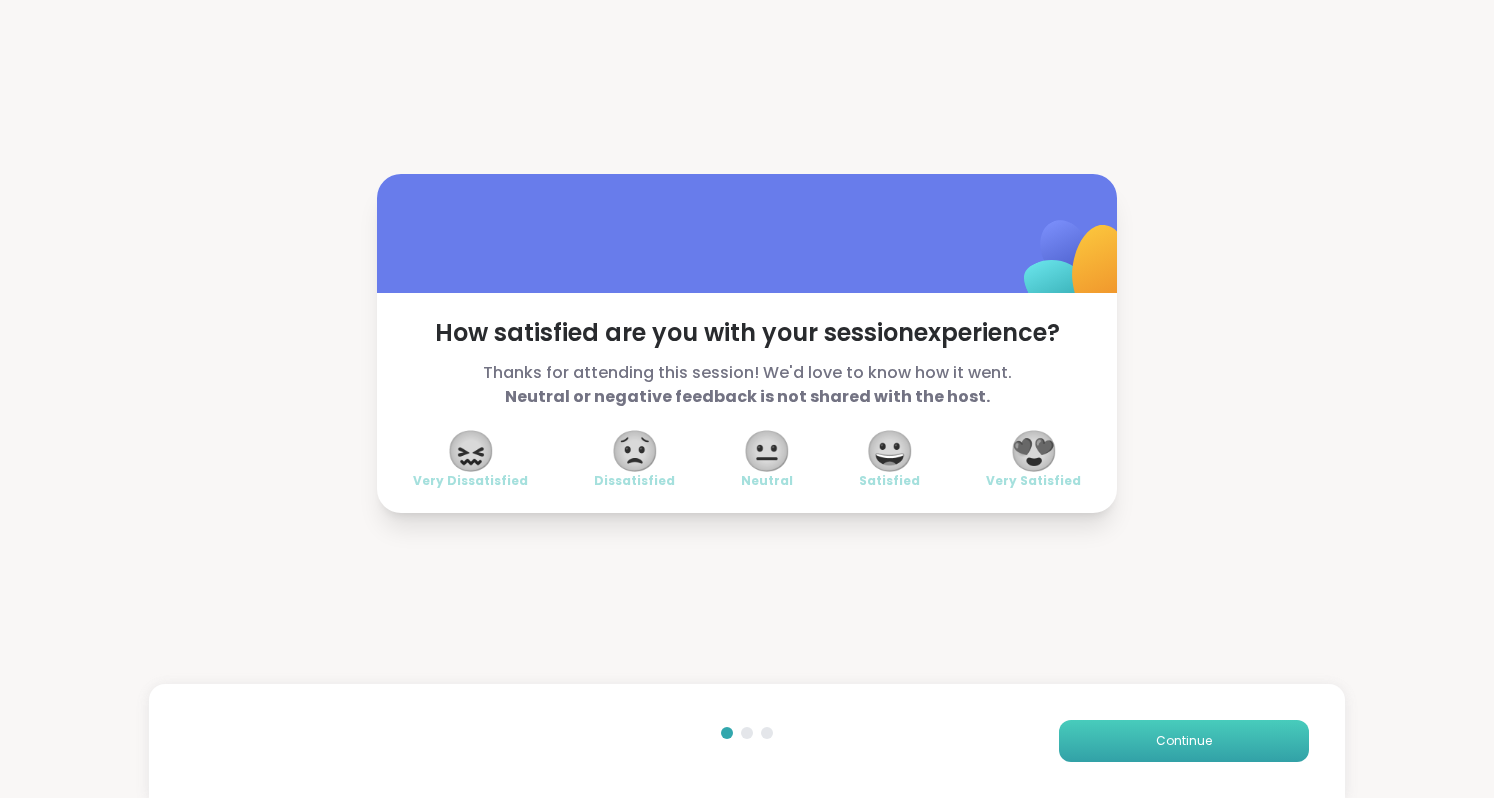 click on "Continue" at bounding box center [1184, 741] 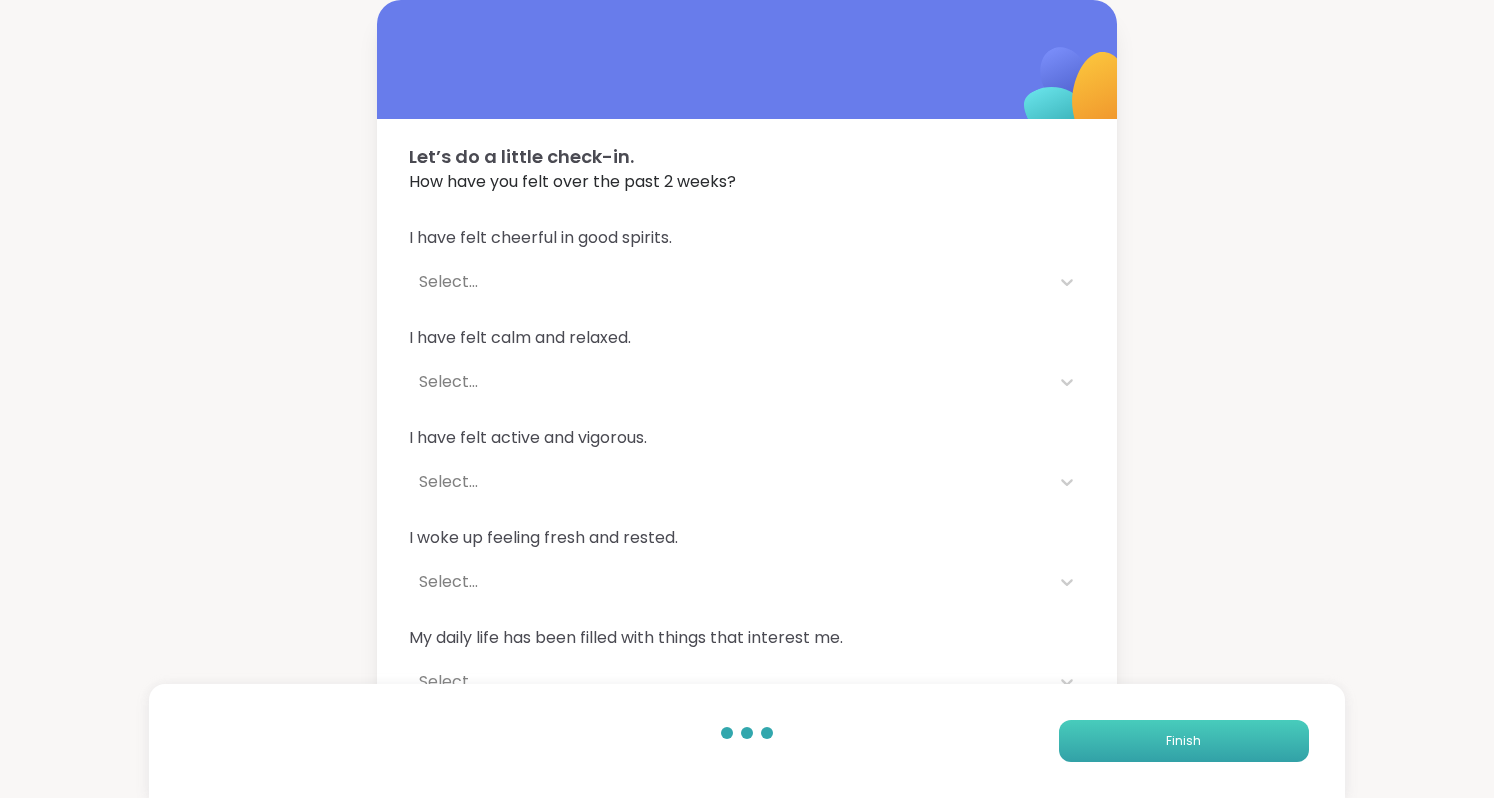click on "Finish" at bounding box center (1183, 741) 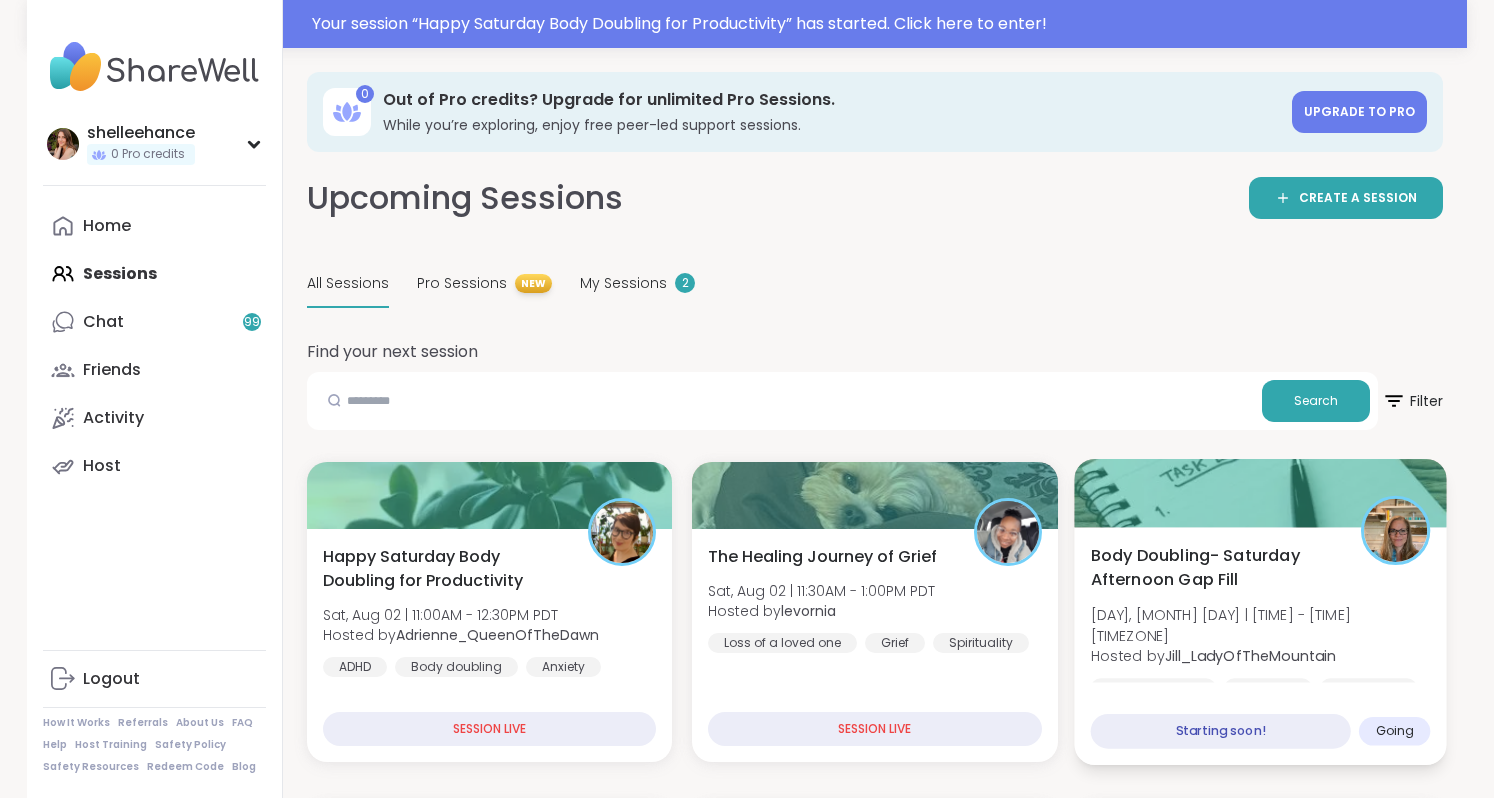 click on "Loneliness" at bounding box center [1368, 688] 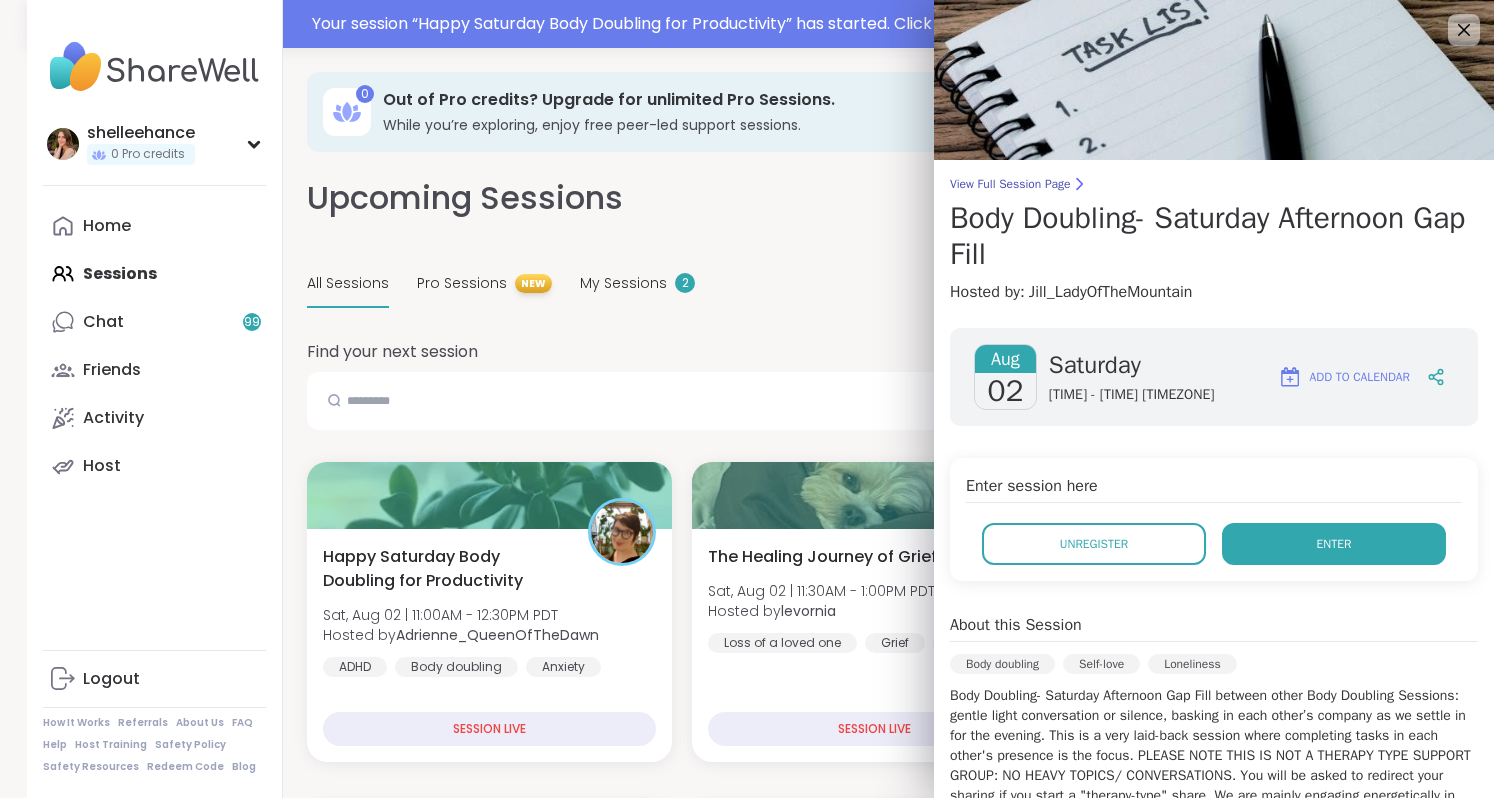click on "Enter" at bounding box center (1334, 544) 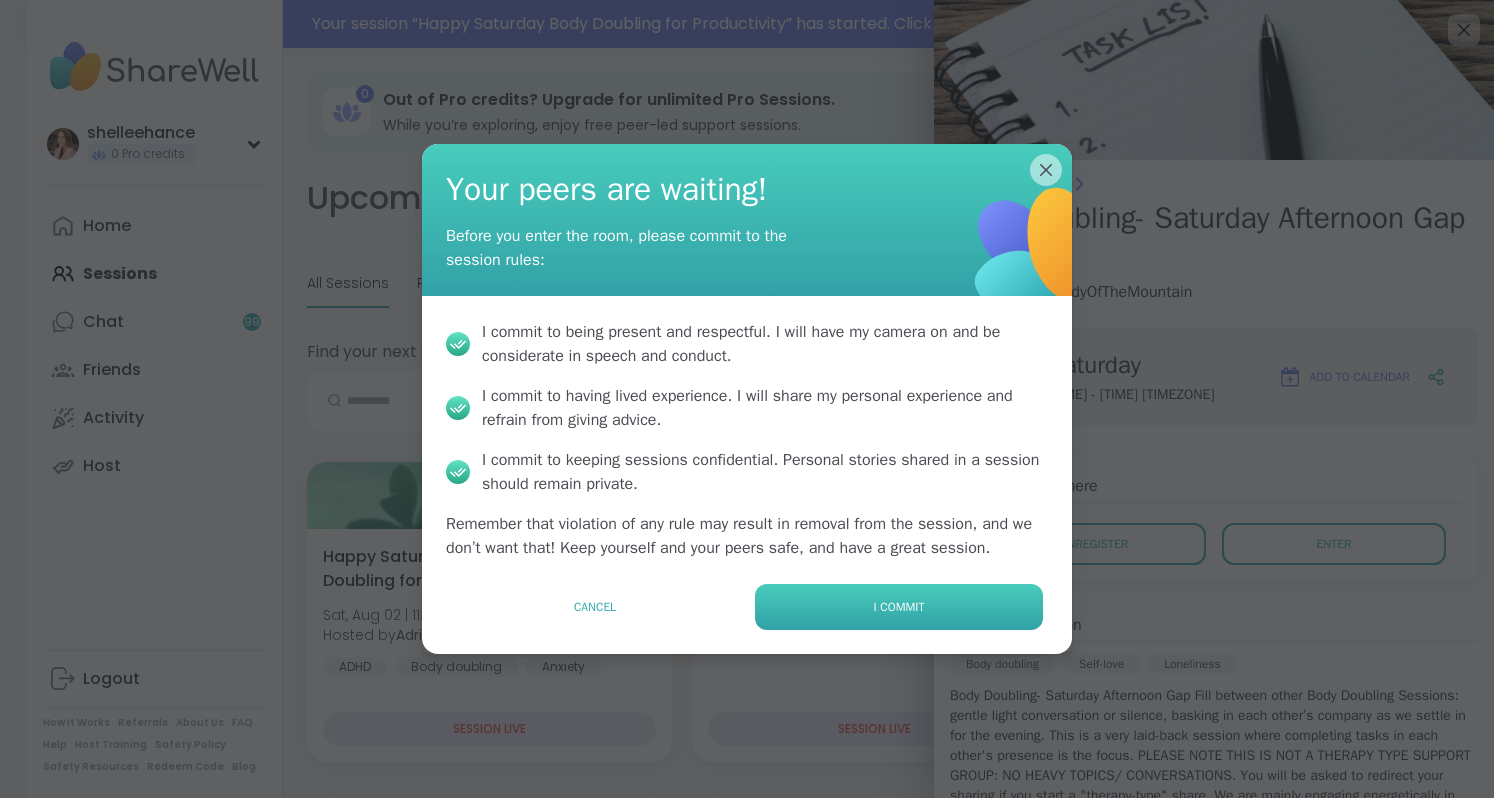 click on "I commit" at bounding box center [899, 607] 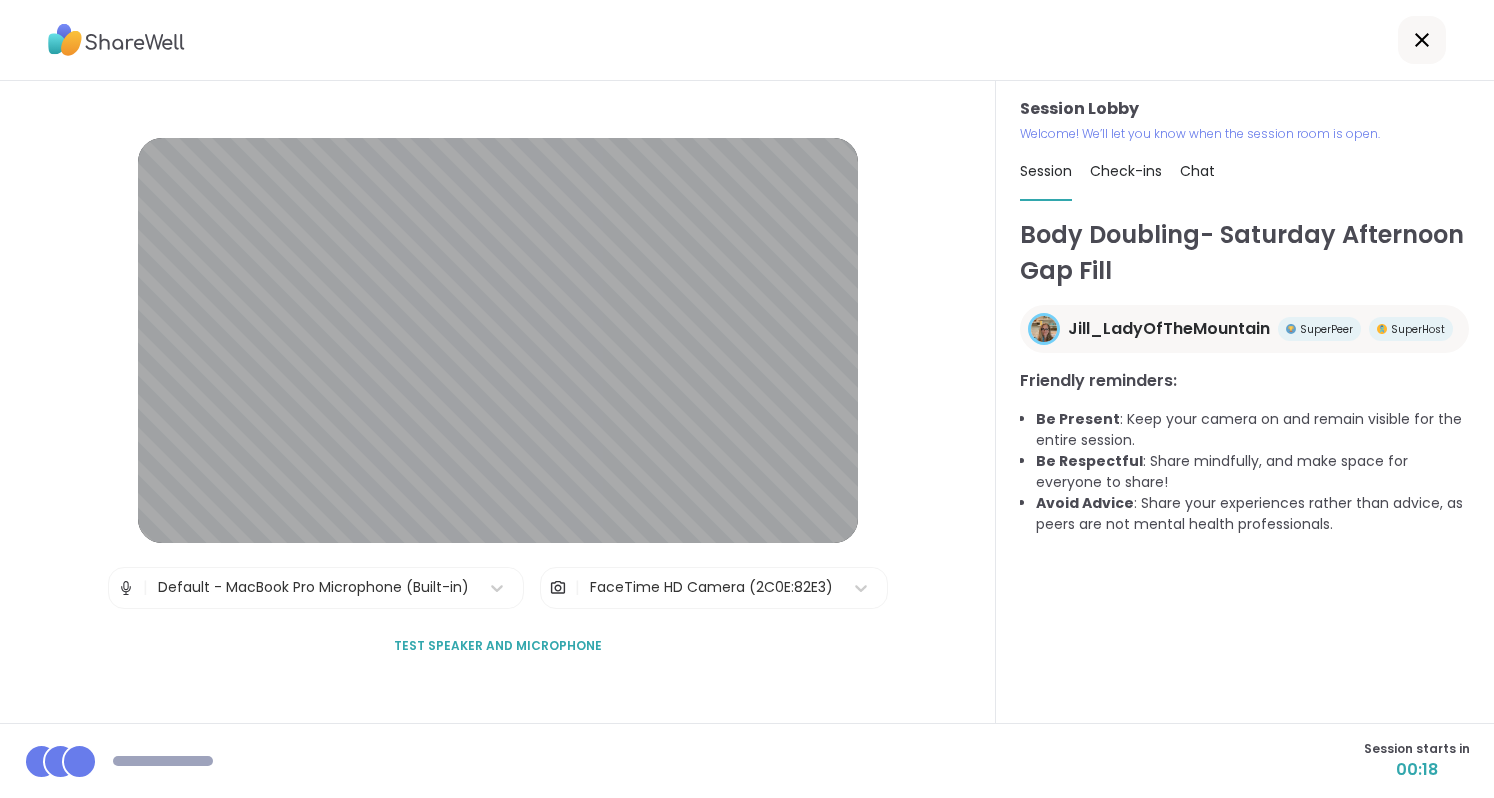 click at bounding box center [1422, 40] 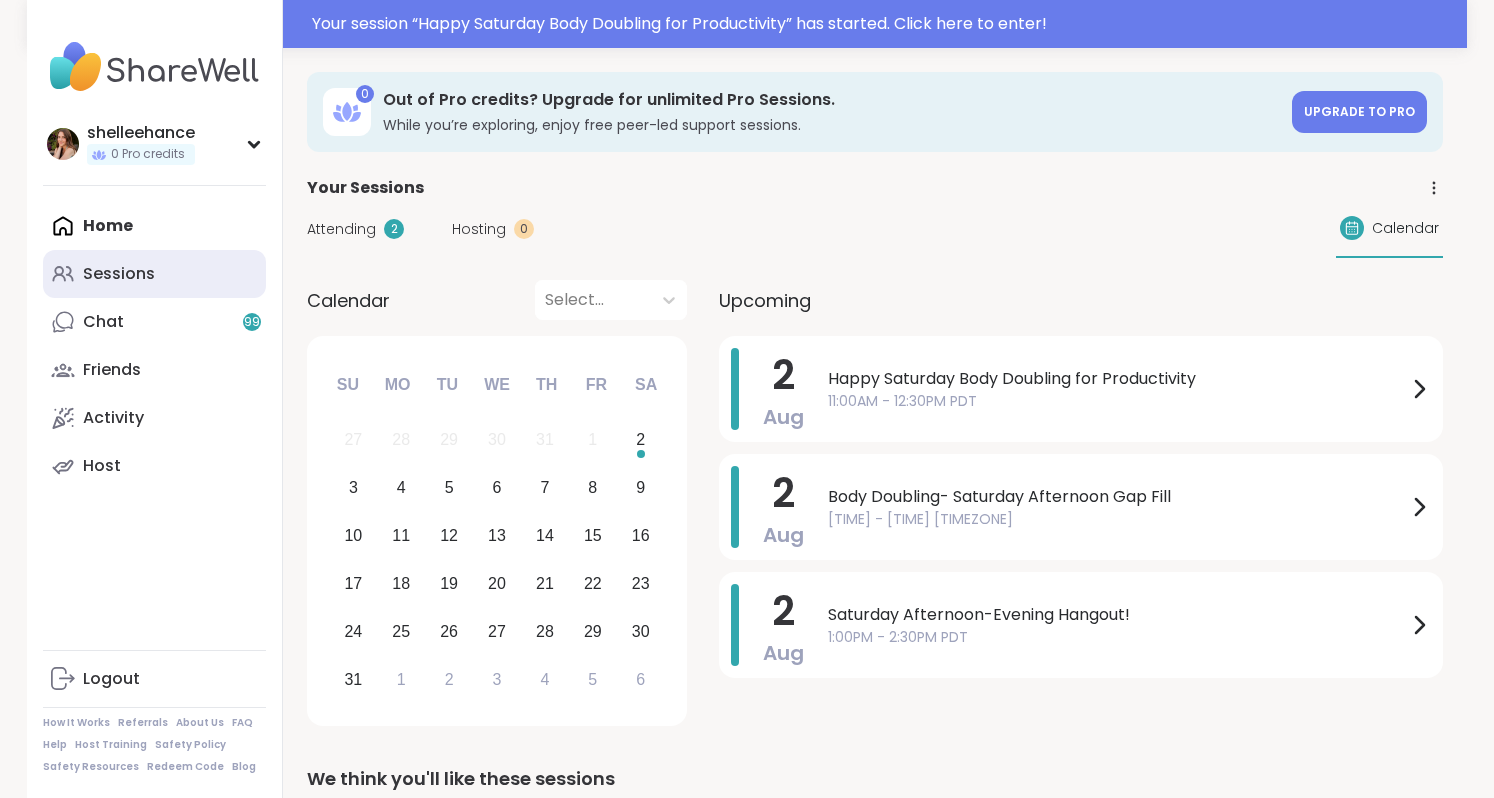 click on "Sessions" at bounding box center (154, 274) 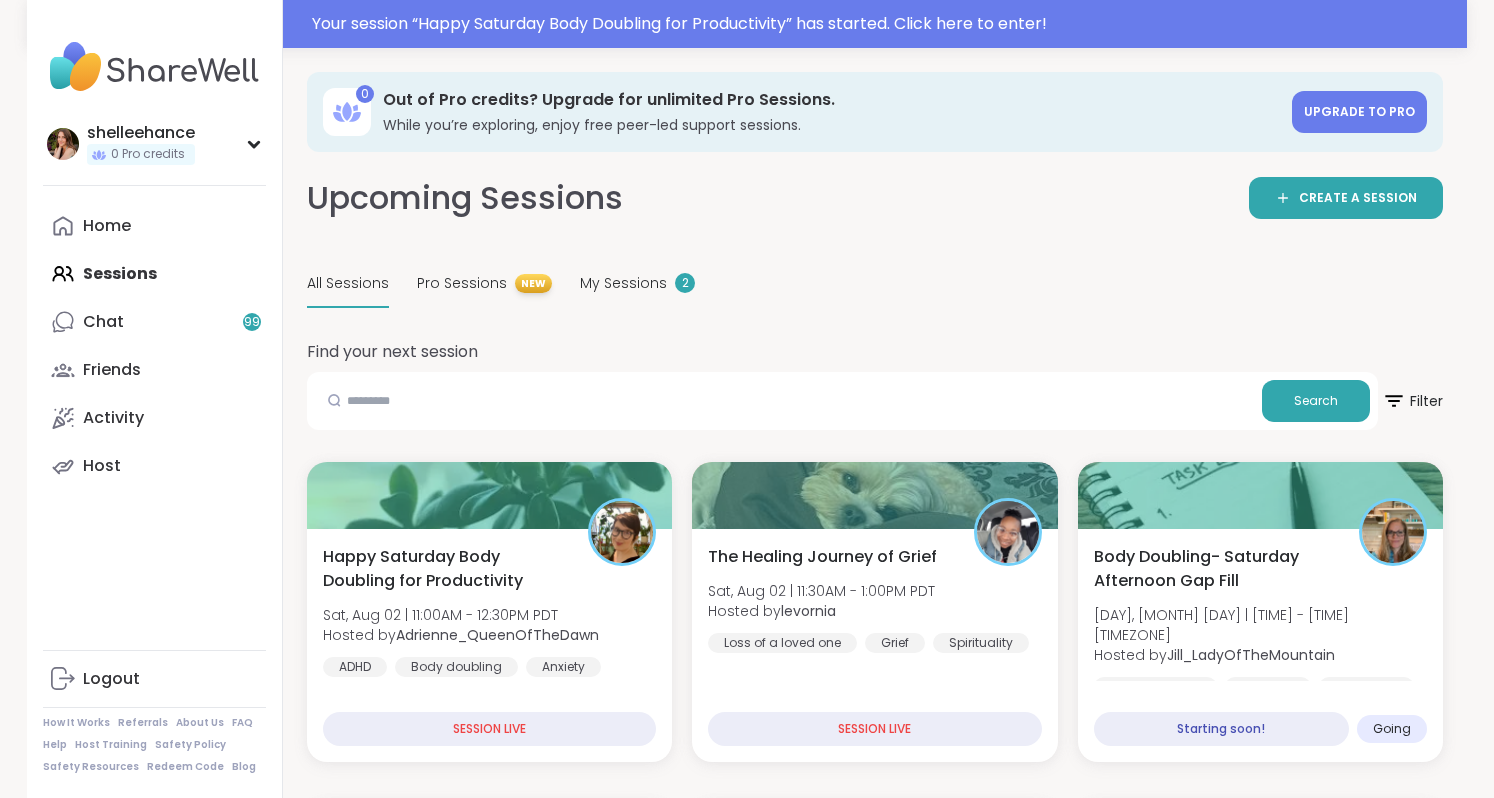 scroll, scrollTop: 150, scrollLeft: 0, axis: vertical 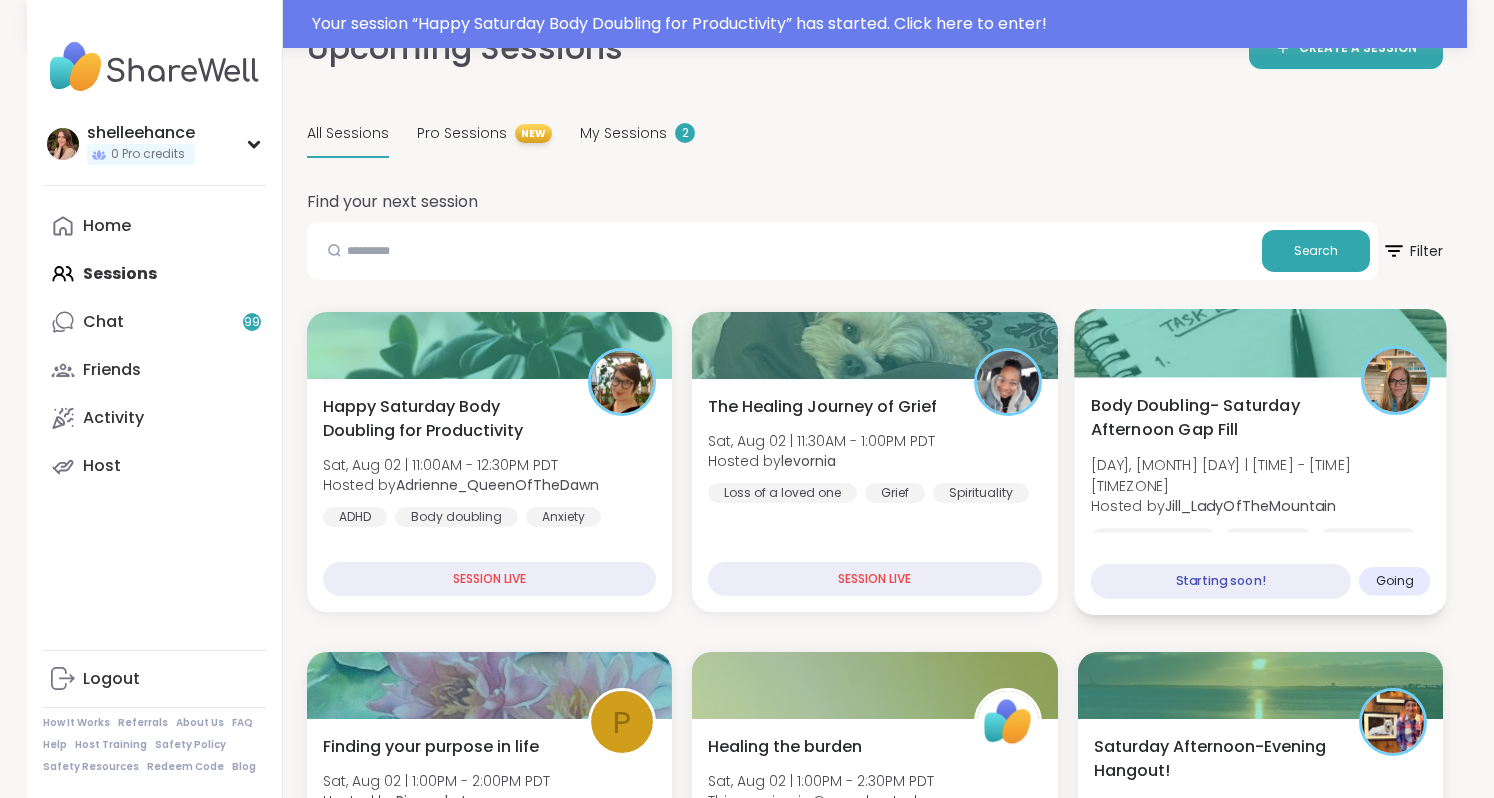 click on "Body Doubling- [DAY] [MONTH] Gap Fill [DAY], [MONTH] [DAY] | [TIME] - [TIME] [TIMEZONE] Hosted by [USERNAME] Body doubling Self-love Loneliness Starting soon! Going" at bounding box center [1260, 496] 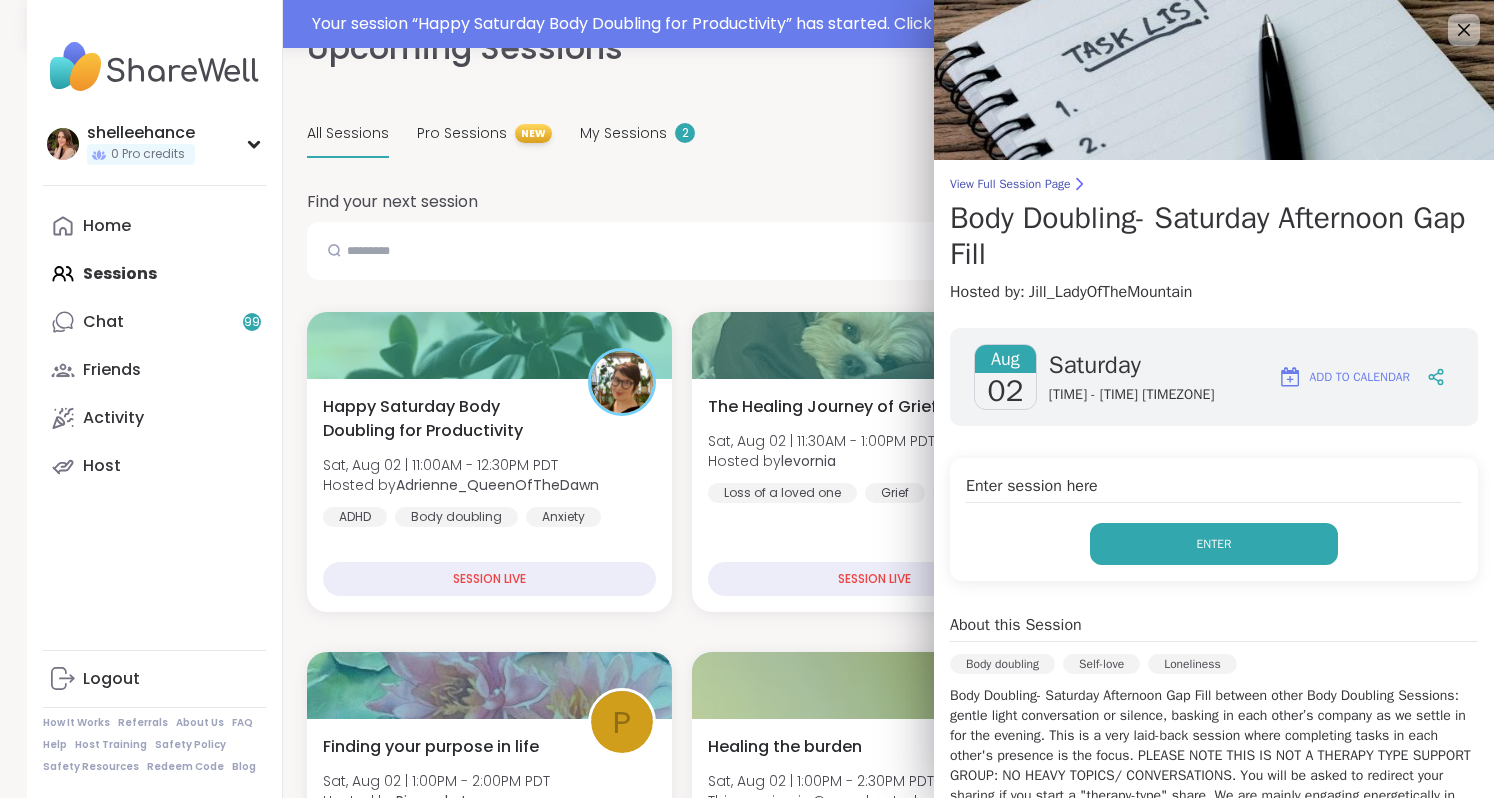 click on "Enter" at bounding box center (1214, 544) 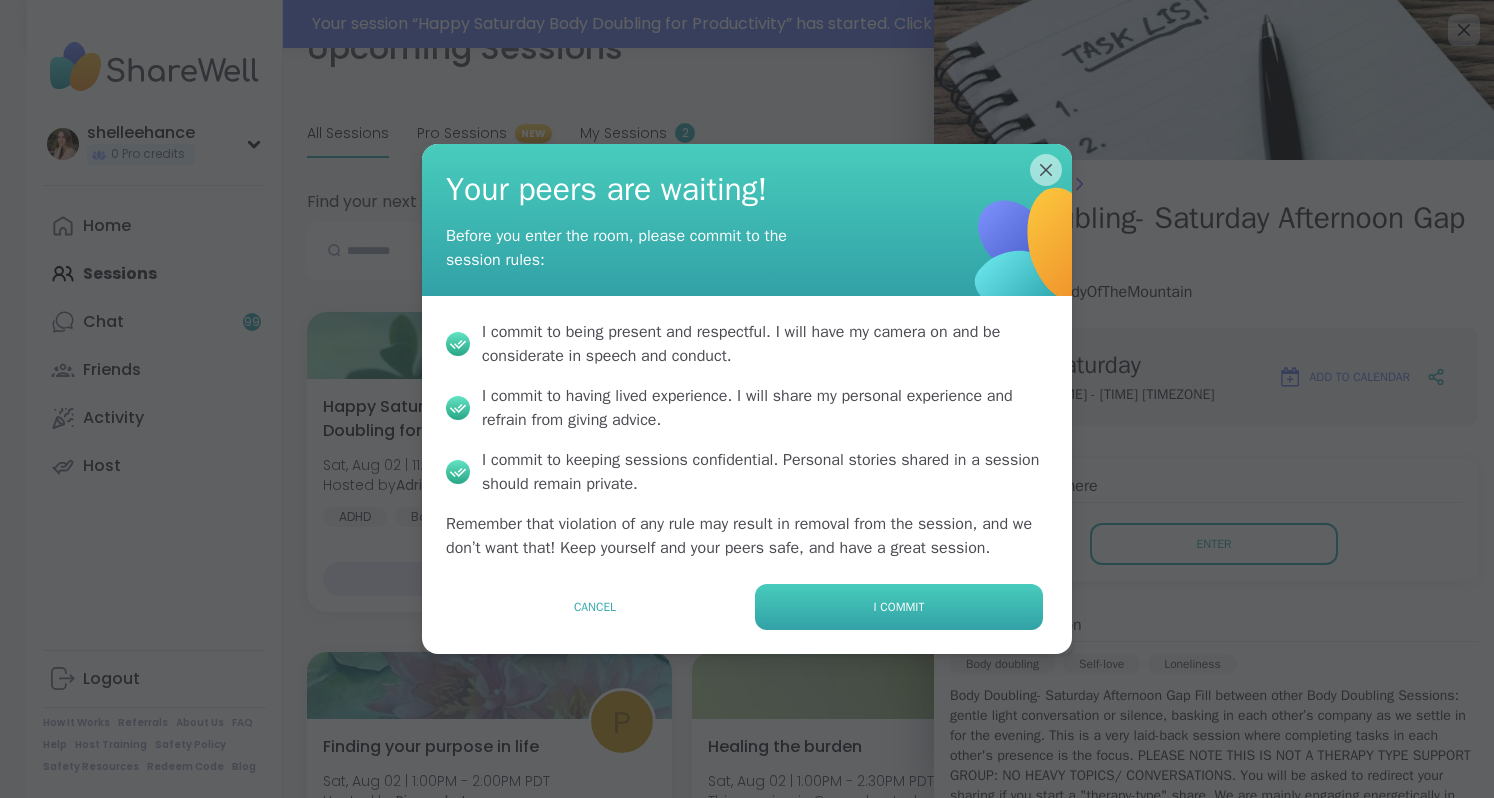 click on "I commit" at bounding box center [899, 607] 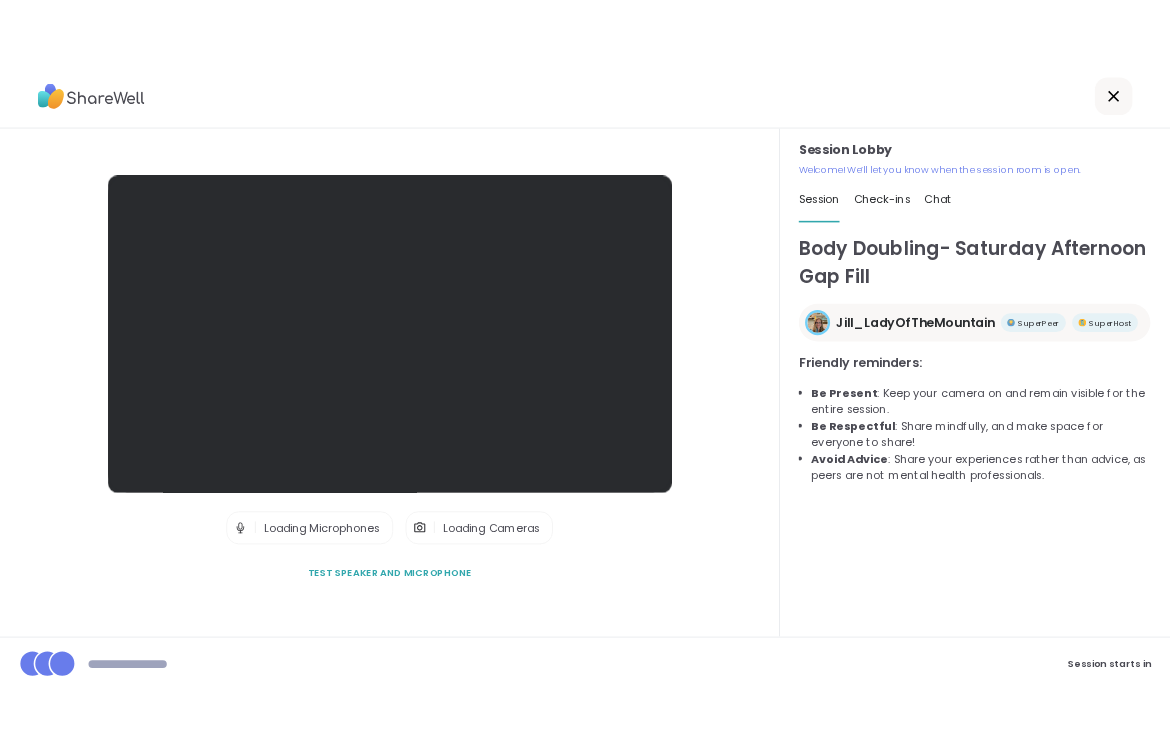 scroll, scrollTop: 0, scrollLeft: 0, axis: both 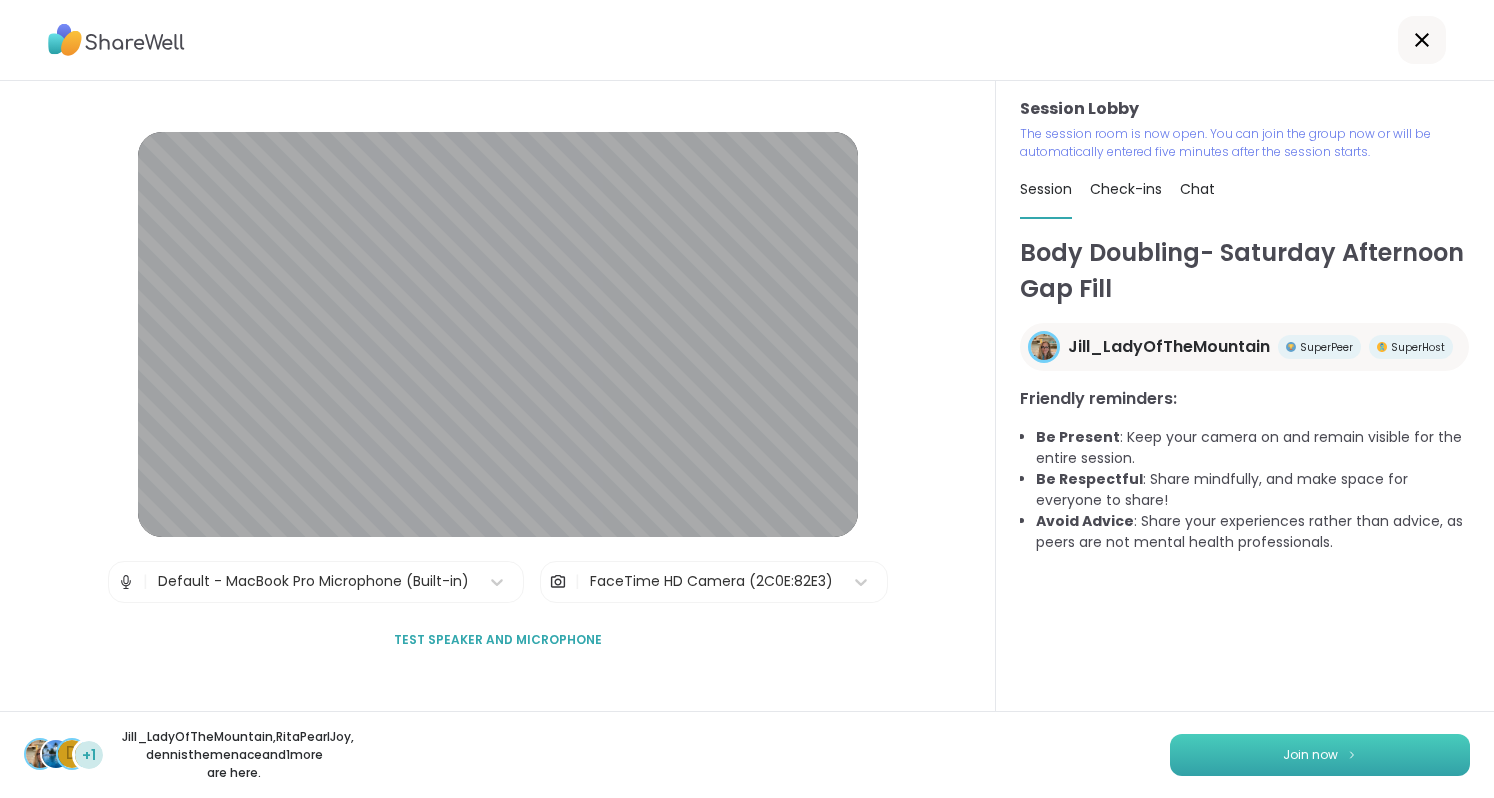 click on "Join now" at bounding box center [1320, 755] 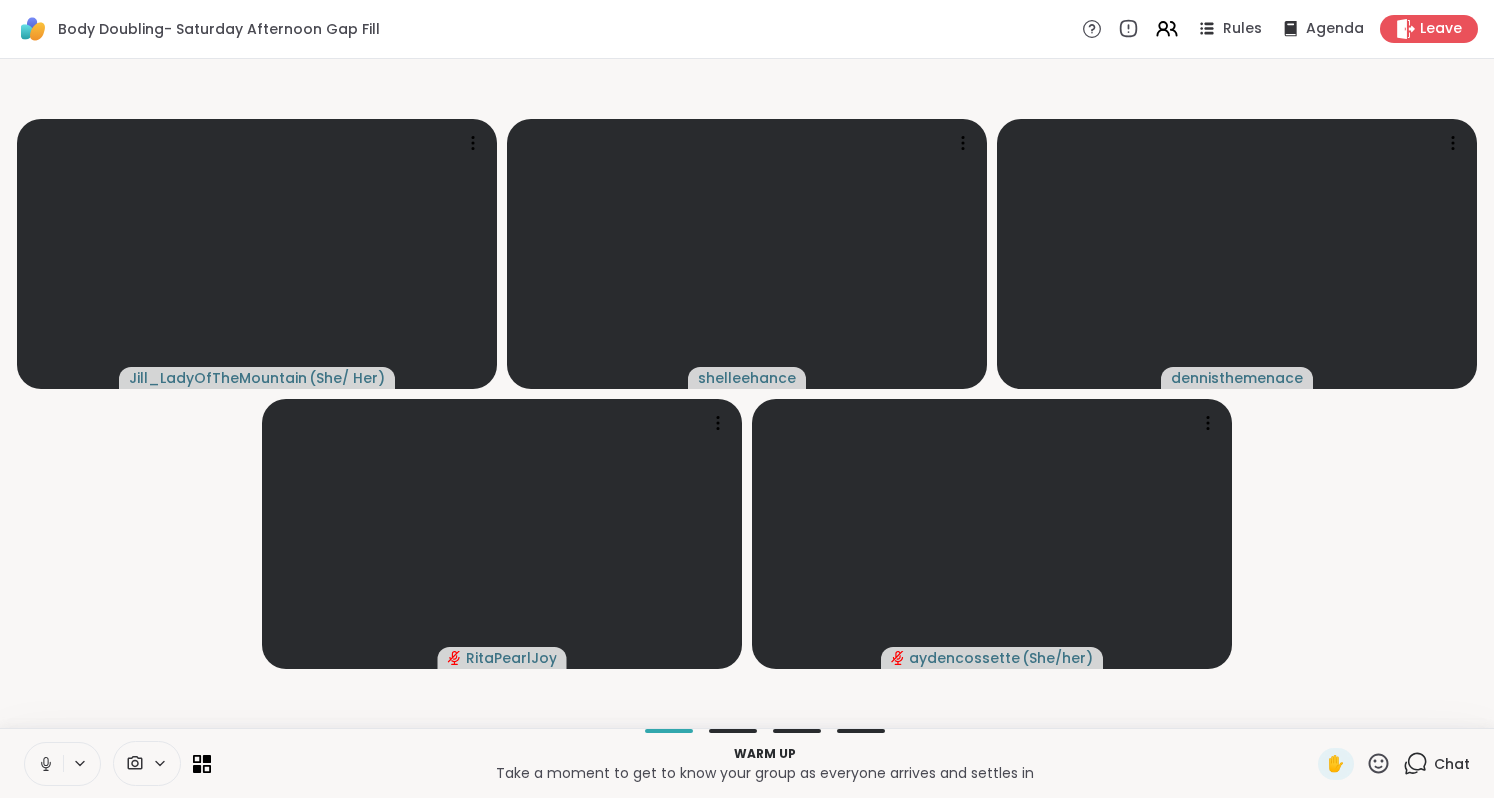 click at bounding box center (44, 764) 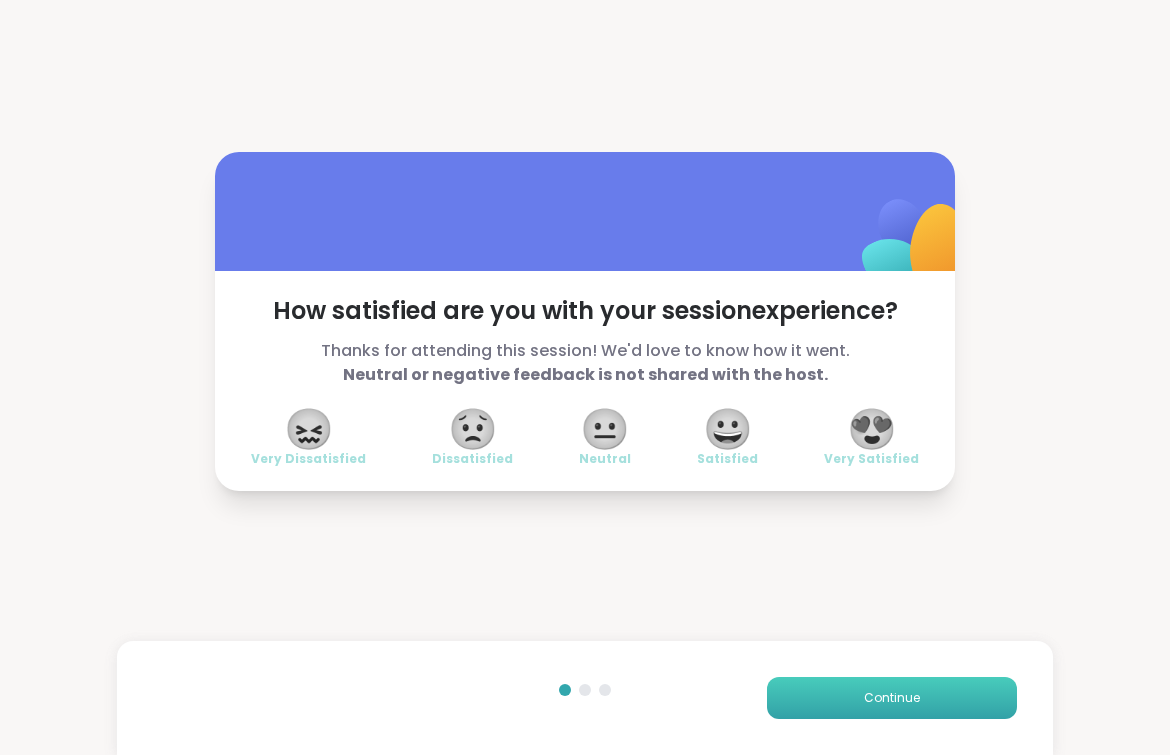 click on "Continue" at bounding box center [892, 698] 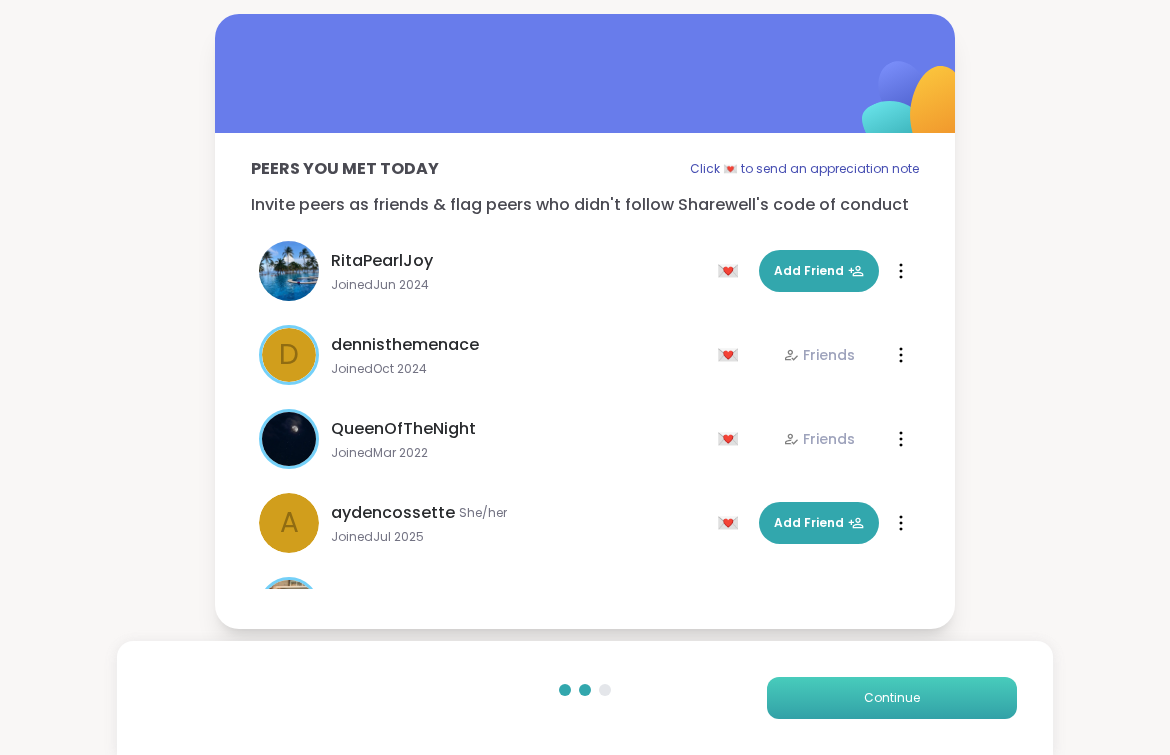 click on "Continue" at bounding box center (892, 698) 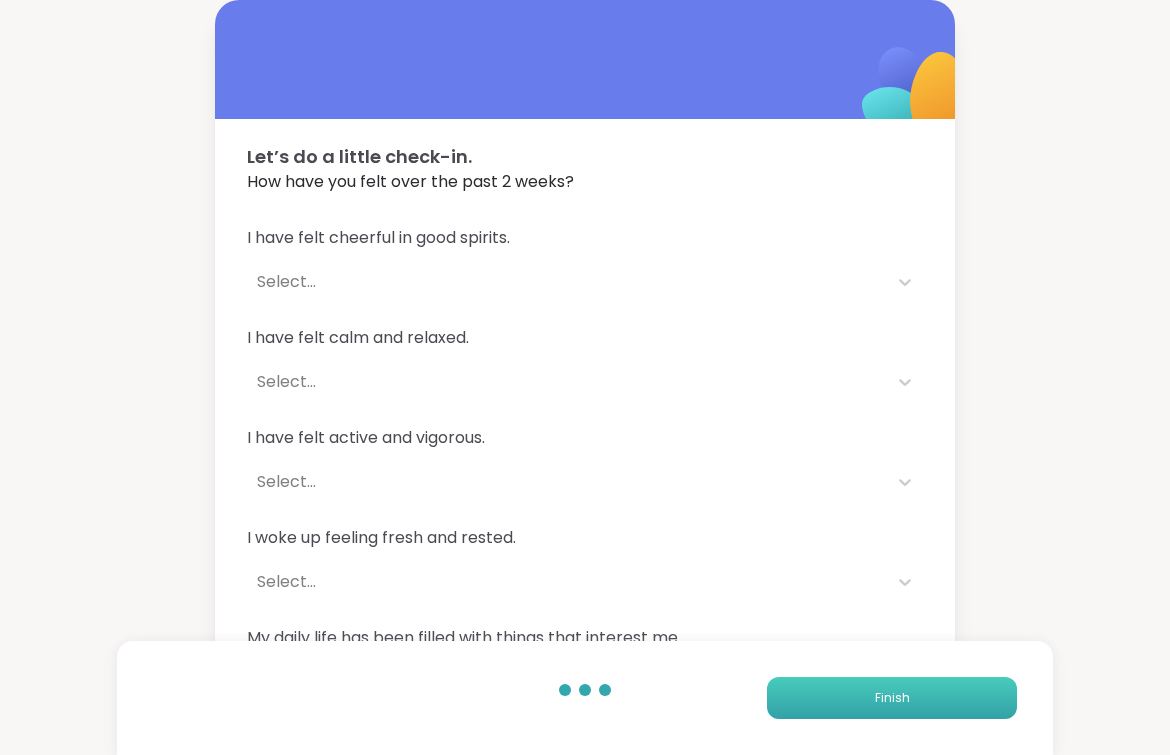 click on "Finish" at bounding box center (892, 698) 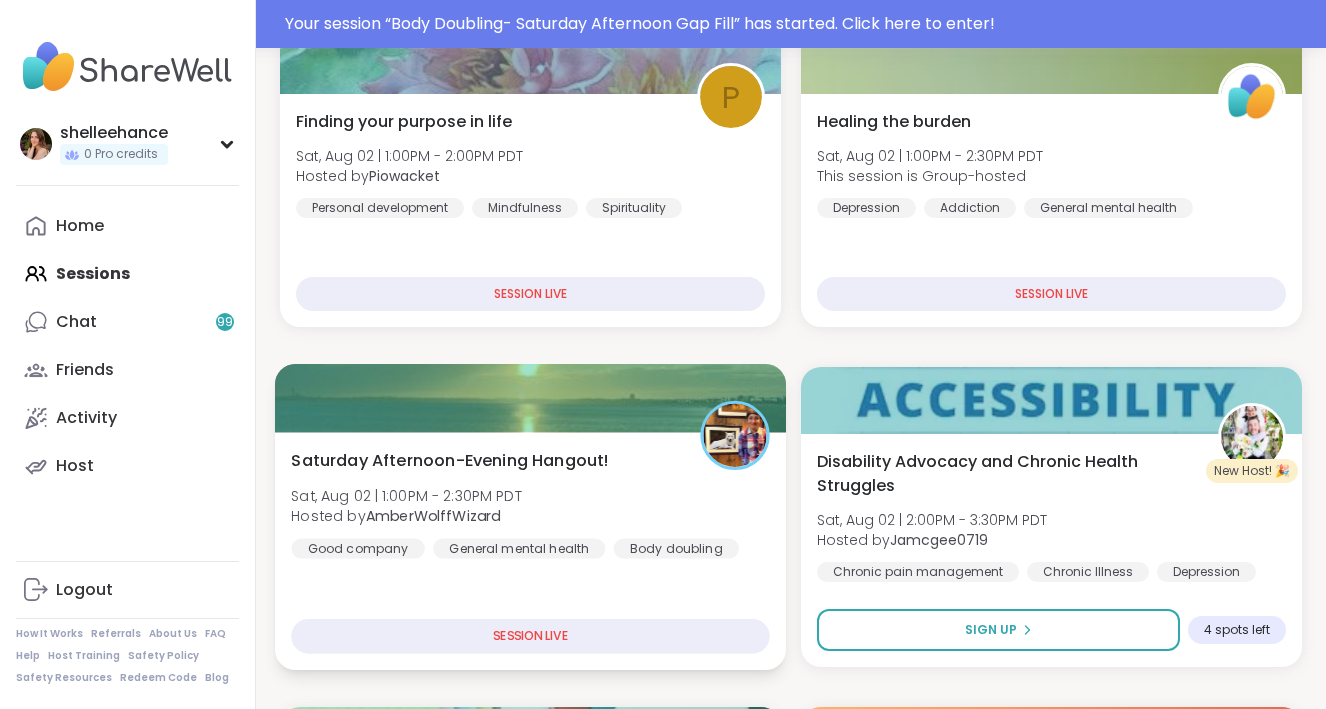 scroll, scrollTop: 457, scrollLeft: 0, axis: vertical 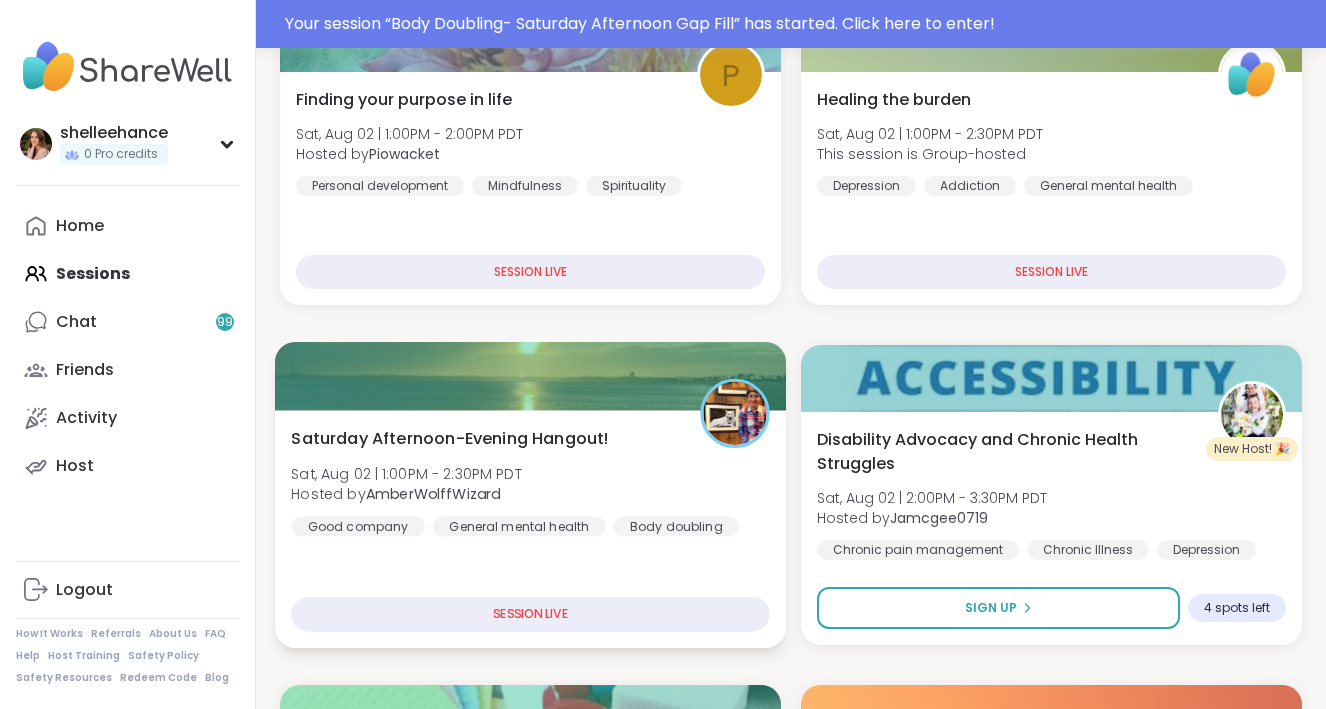 click on "[DAY] [MONTH]/[DAY] | [TIME] - [TIME] [TIMEZONE] Hosted by [USERNAME] Good company General mental health Body doubling SESSION LIVE" at bounding box center [530, 529] 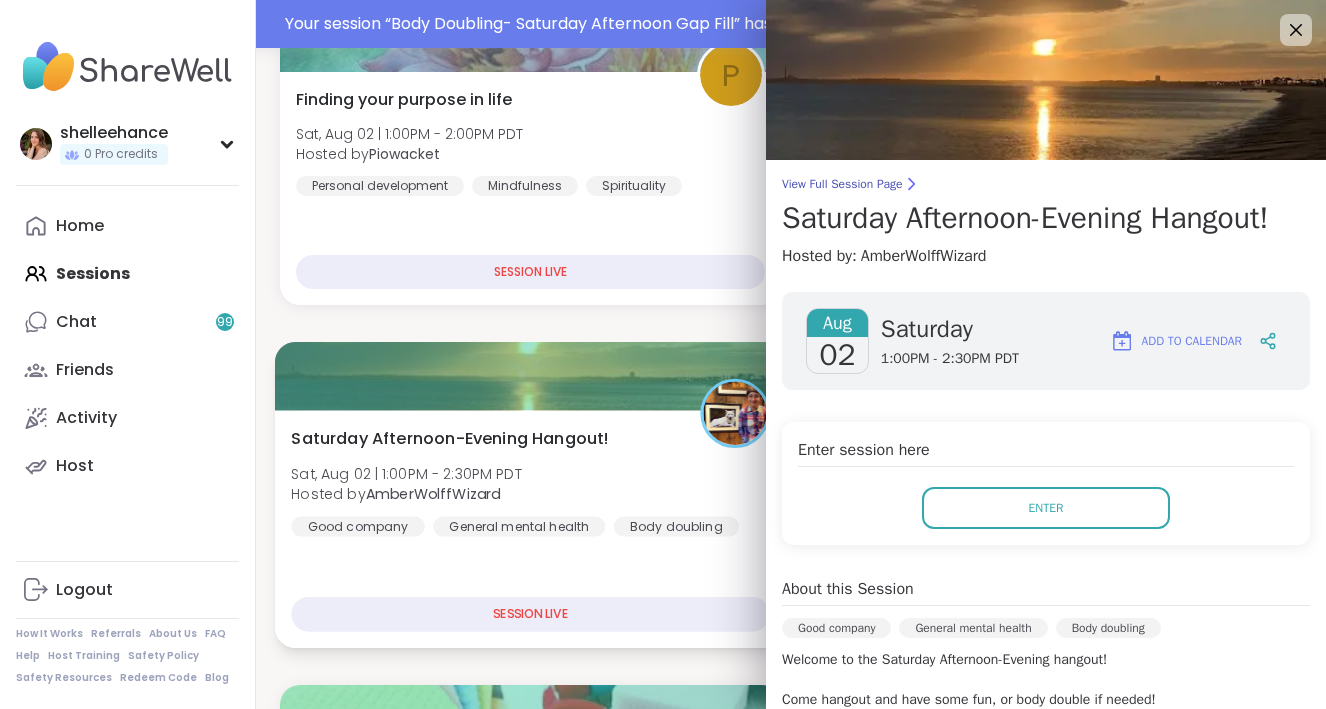 click on "[DAY] [MONTH]/[DAY] | [TIME] - [TIME] [TIMEZONE] Hosted by [USERNAME] Good company General mental health Body doubling SESSION LIVE" at bounding box center (530, 529) 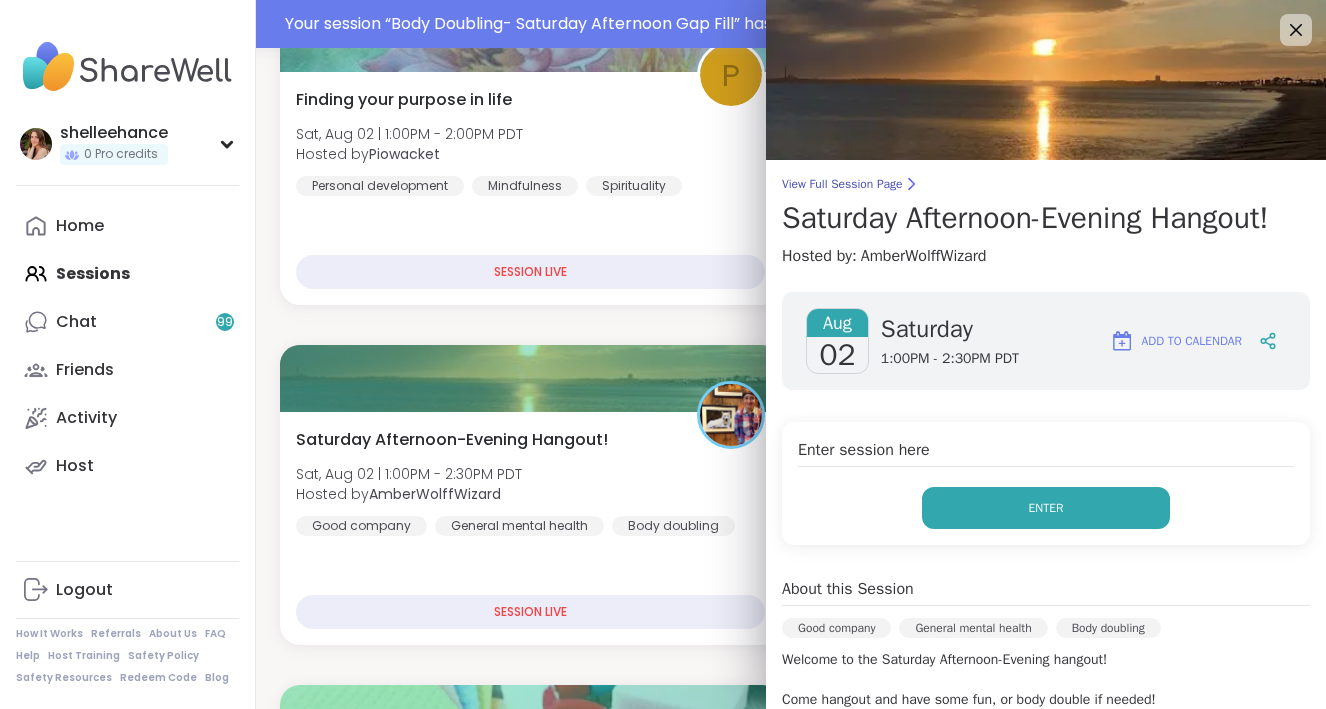 click on "Enter" at bounding box center (1046, 508) 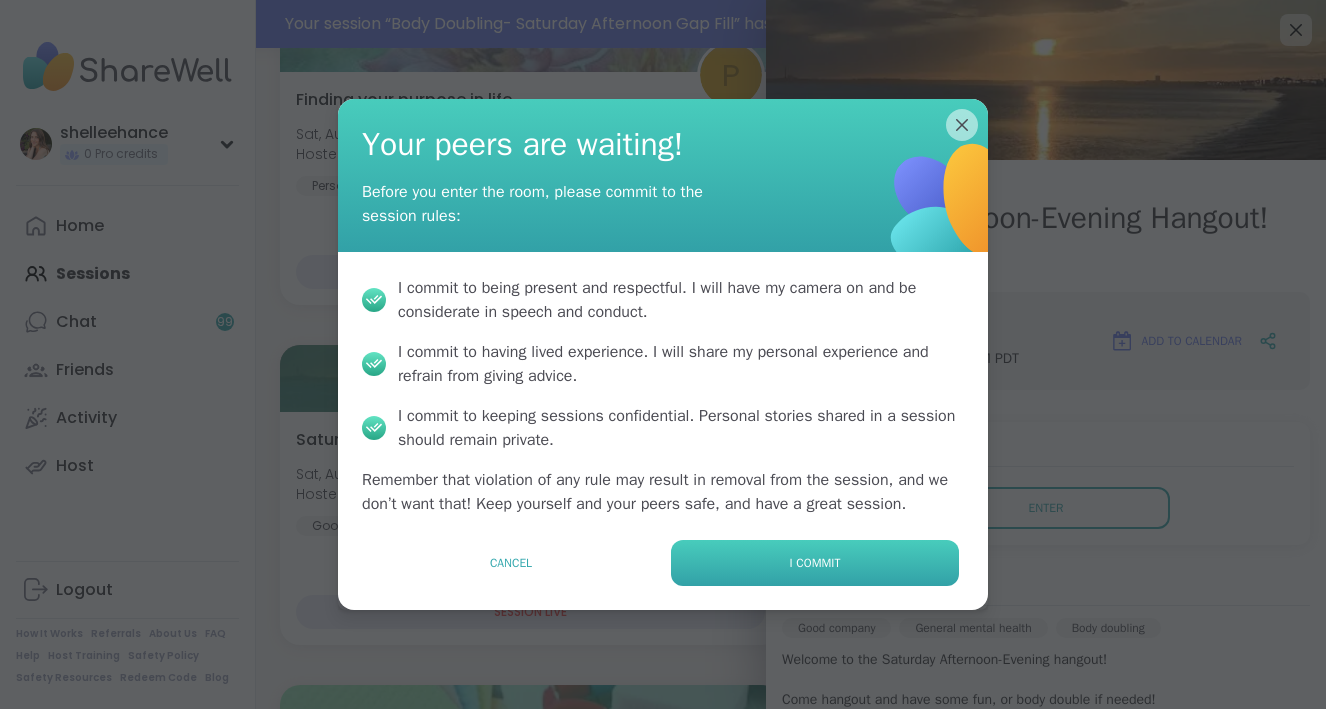 click on "I commit" at bounding box center (815, 563) 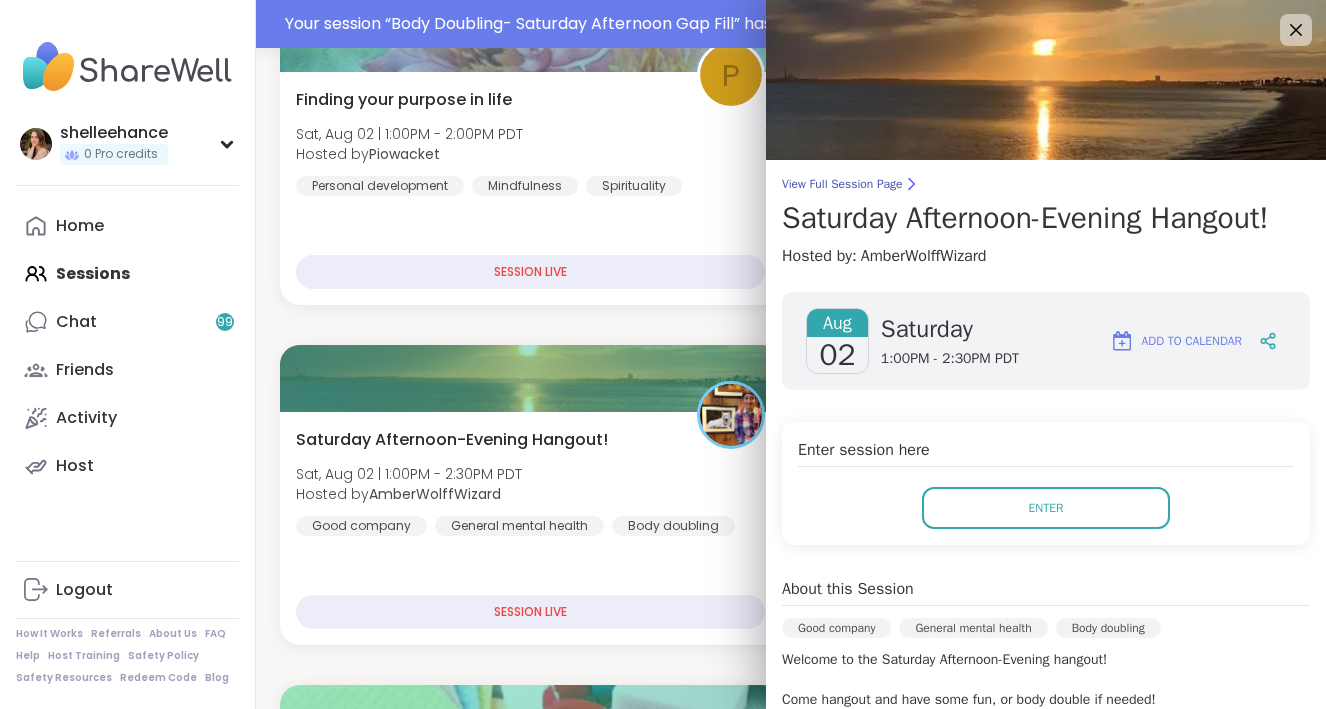 scroll, scrollTop: 0, scrollLeft: 0, axis: both 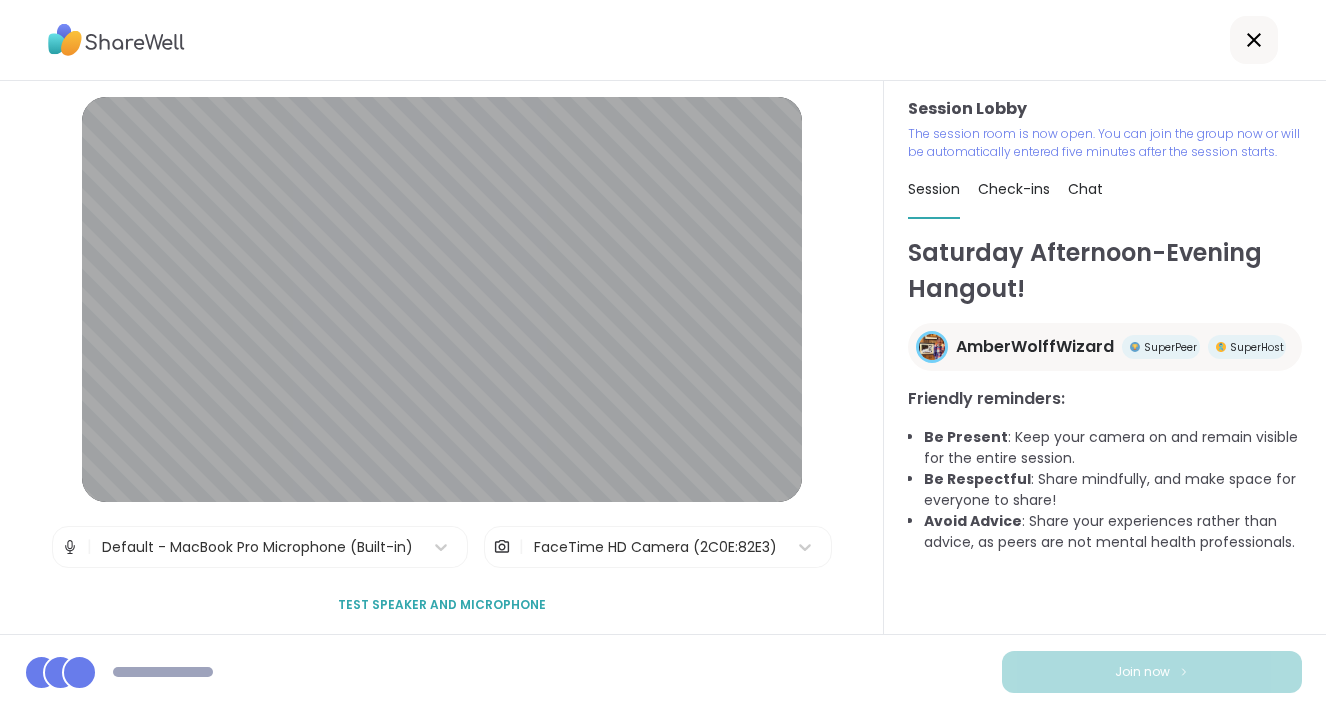 click 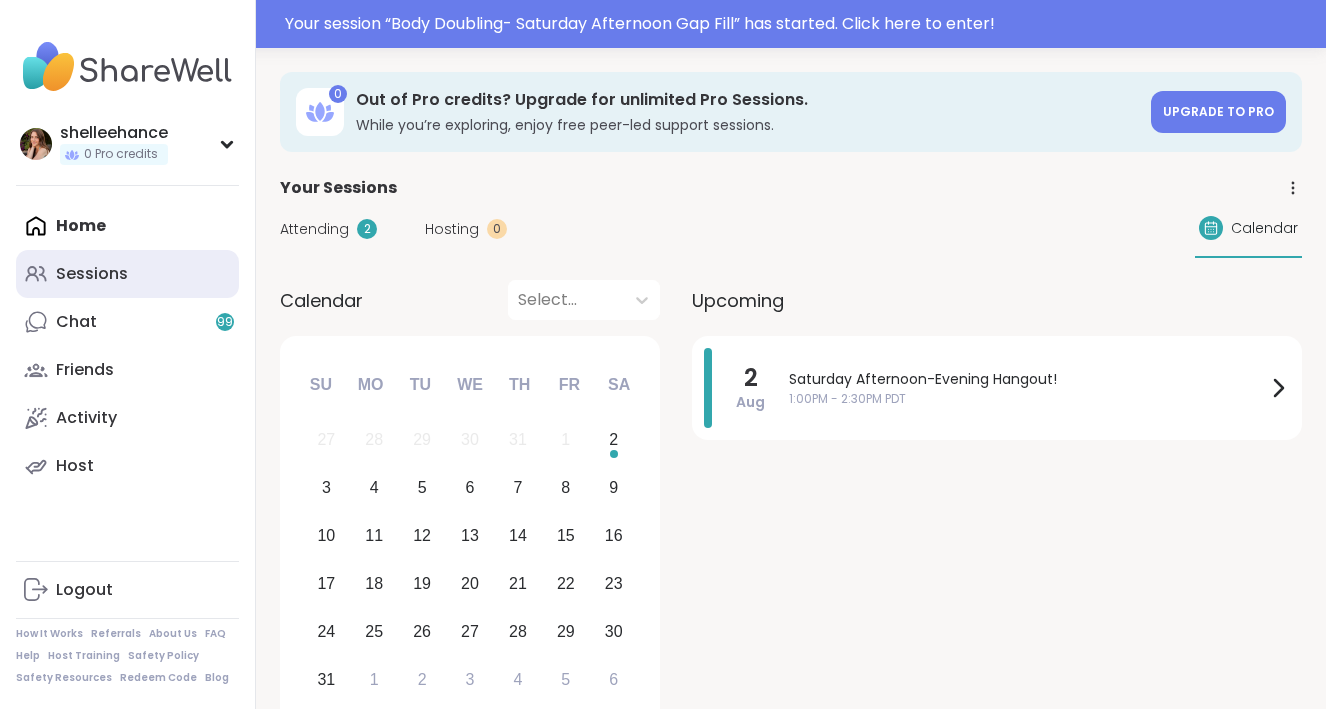 click on "Sessions" at bounding box center (127, 274) 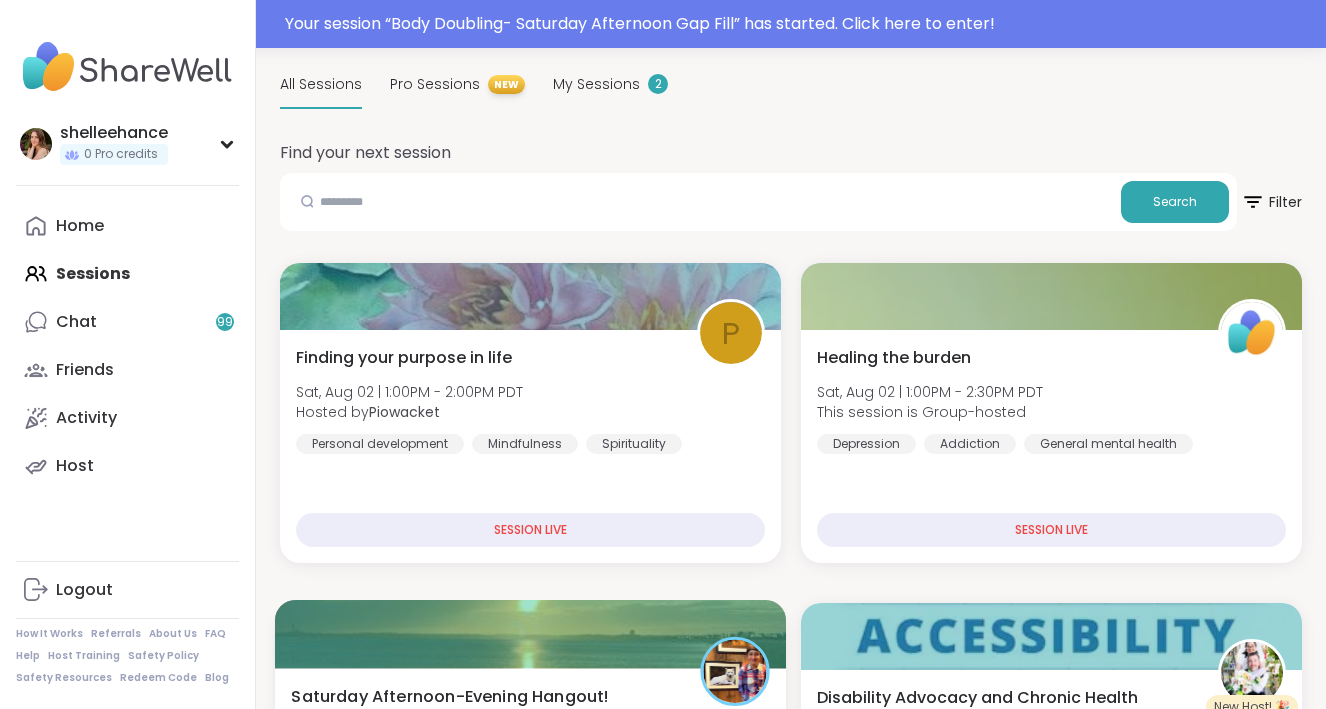 scroll, scrollTop: 384, scrollLeft: 0, axis: vertical 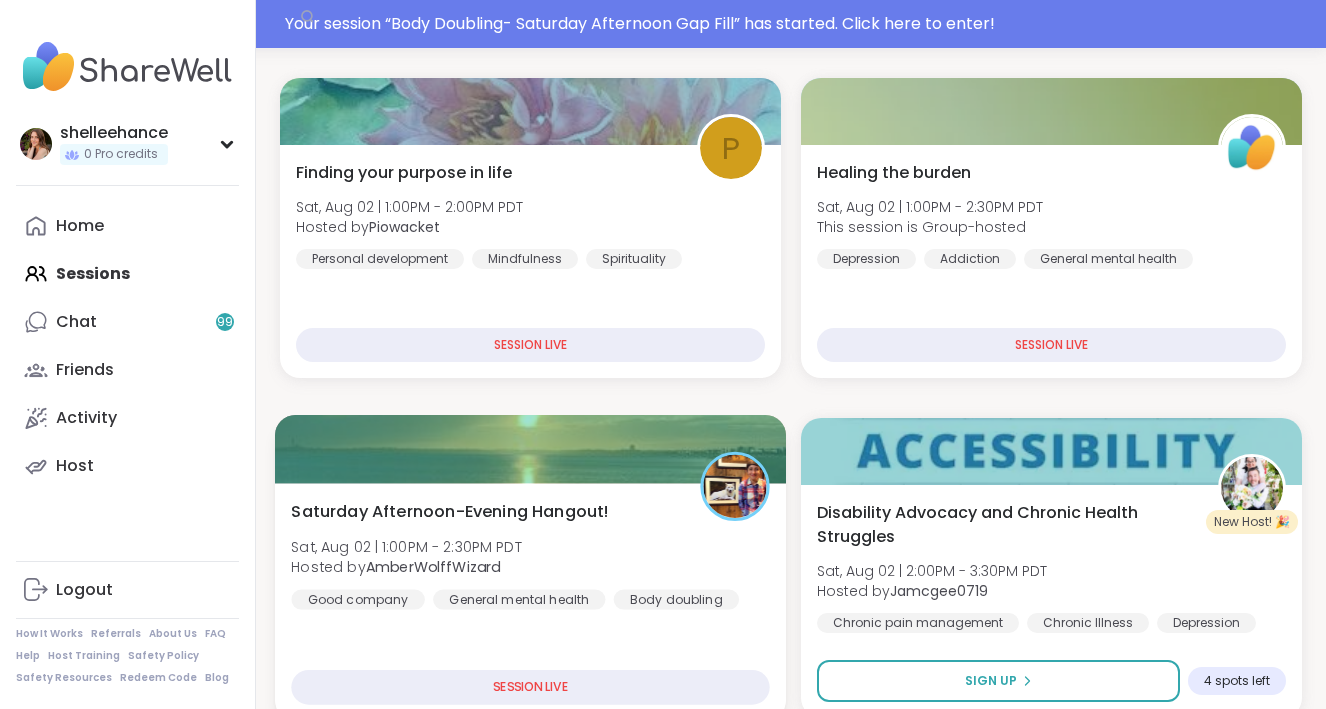 click on "[DAY] [MONTH]/[DAY] | [TIME] - [TIME] [TIMEZONE] Hosted by [USERNAME] Good company General mental health Body doubling SESSION LIVE" at bounding box center [530, 602] 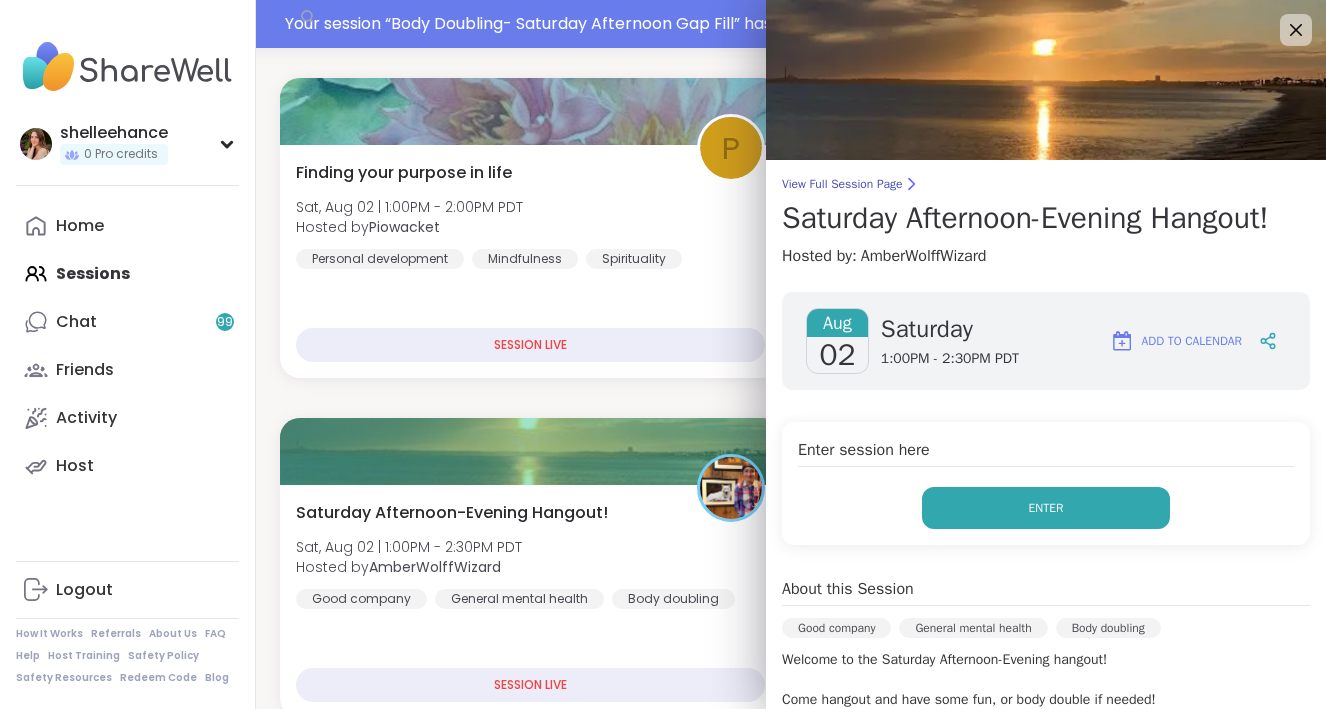 click on "Enter" at bounding box center [1046, 508] 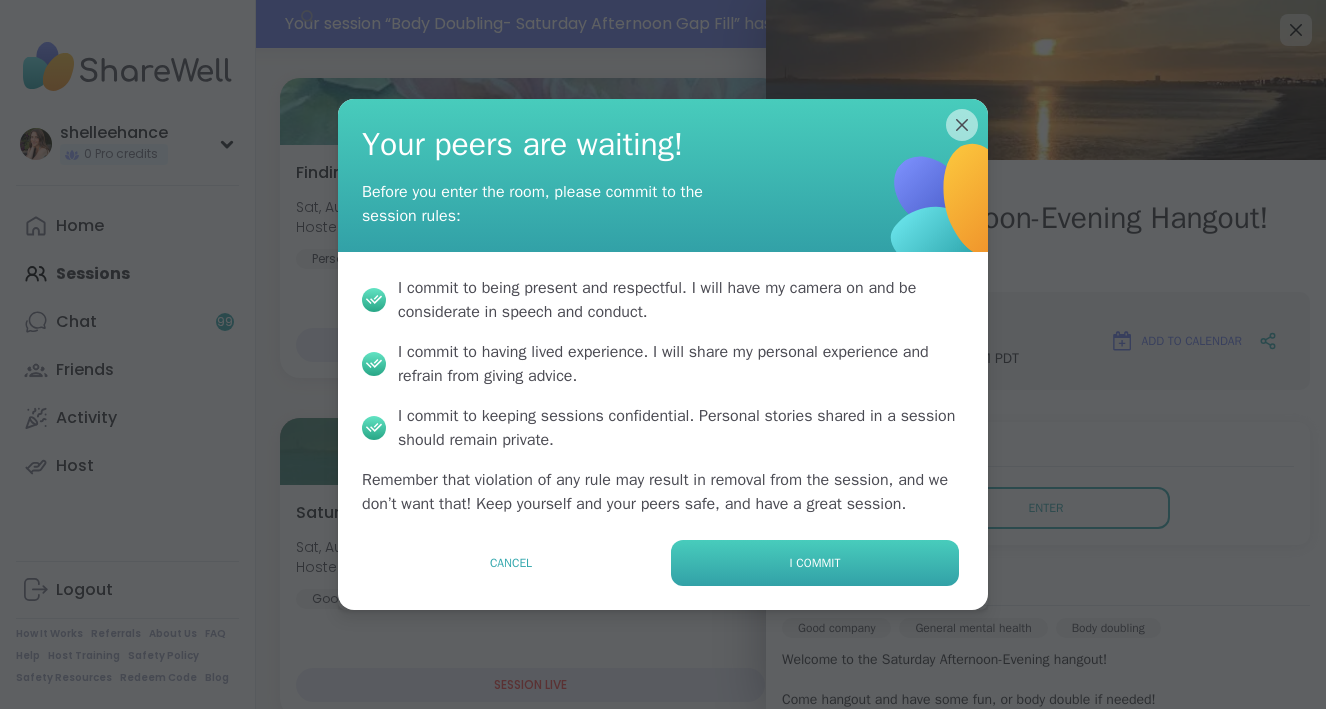 click on "I commit" at bounding box center [815, 563] 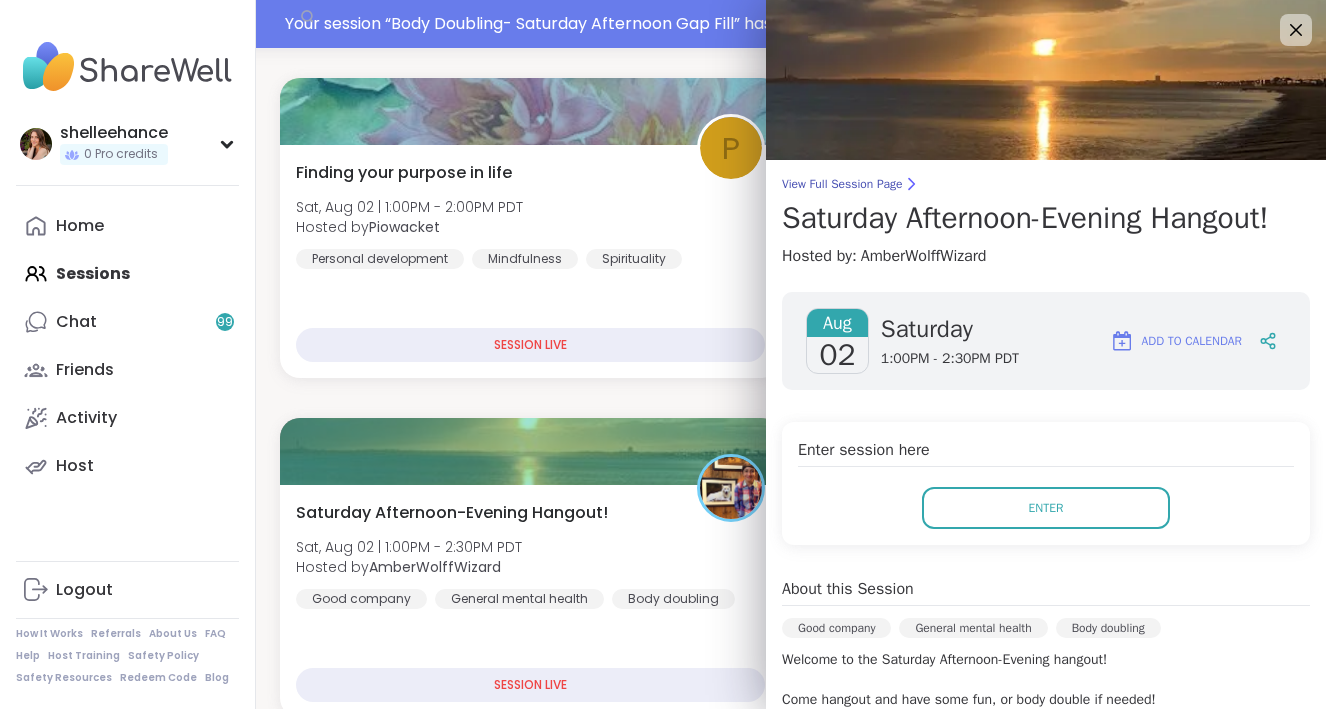 scroll, scrollTop: 0, scrollLeft: 0, axis: both 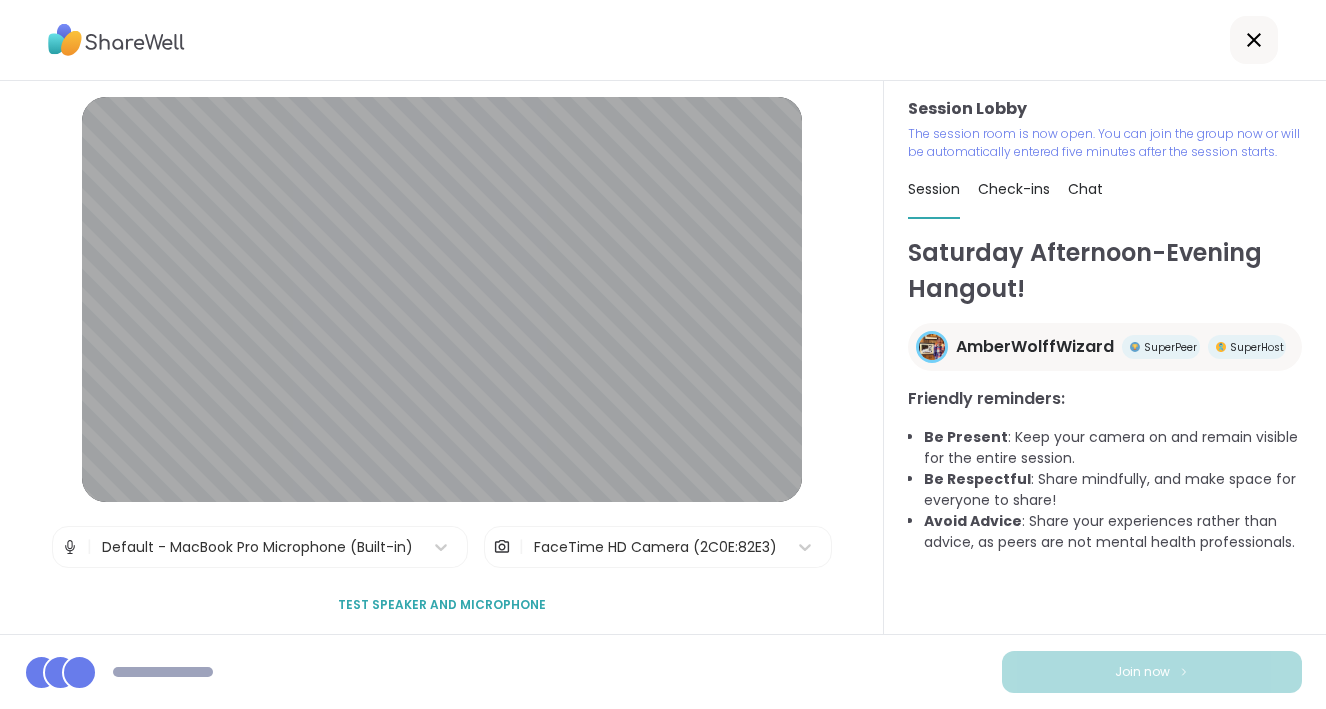 click at bounding box center (1254, 40) 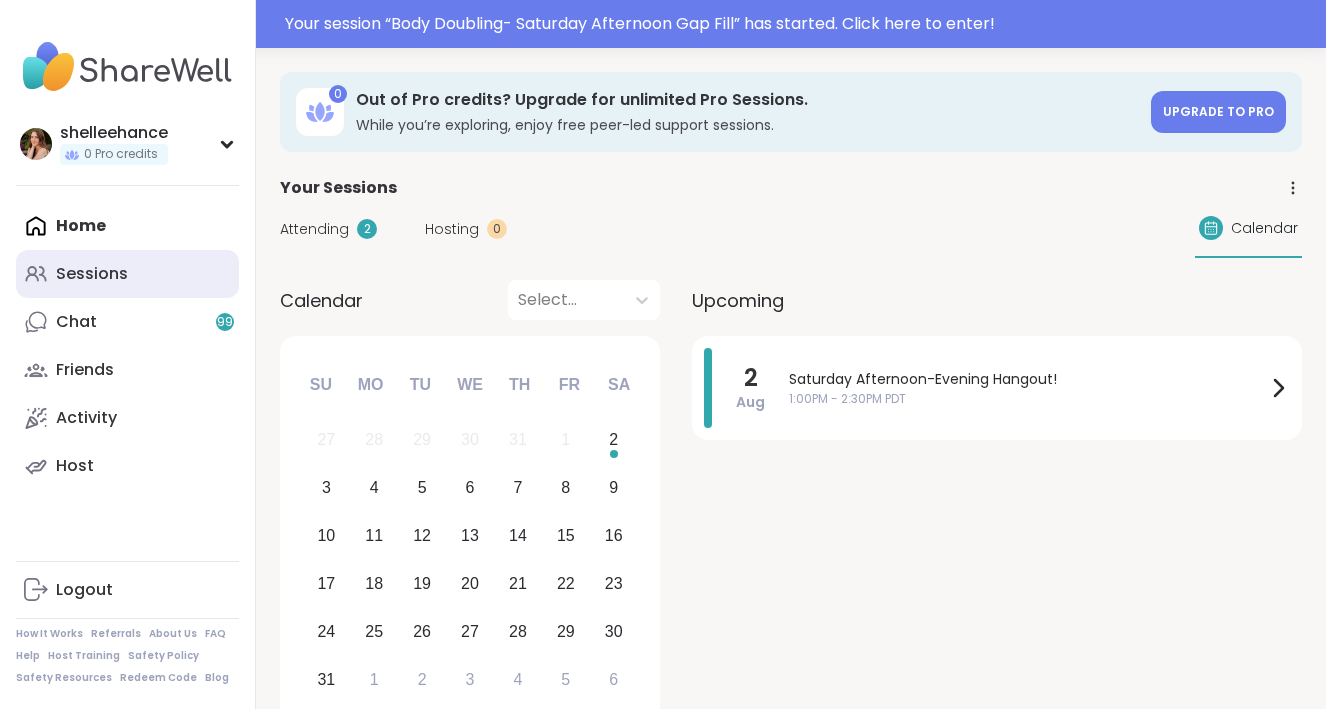 click on "Sessions" at bounding box center [127, 274] 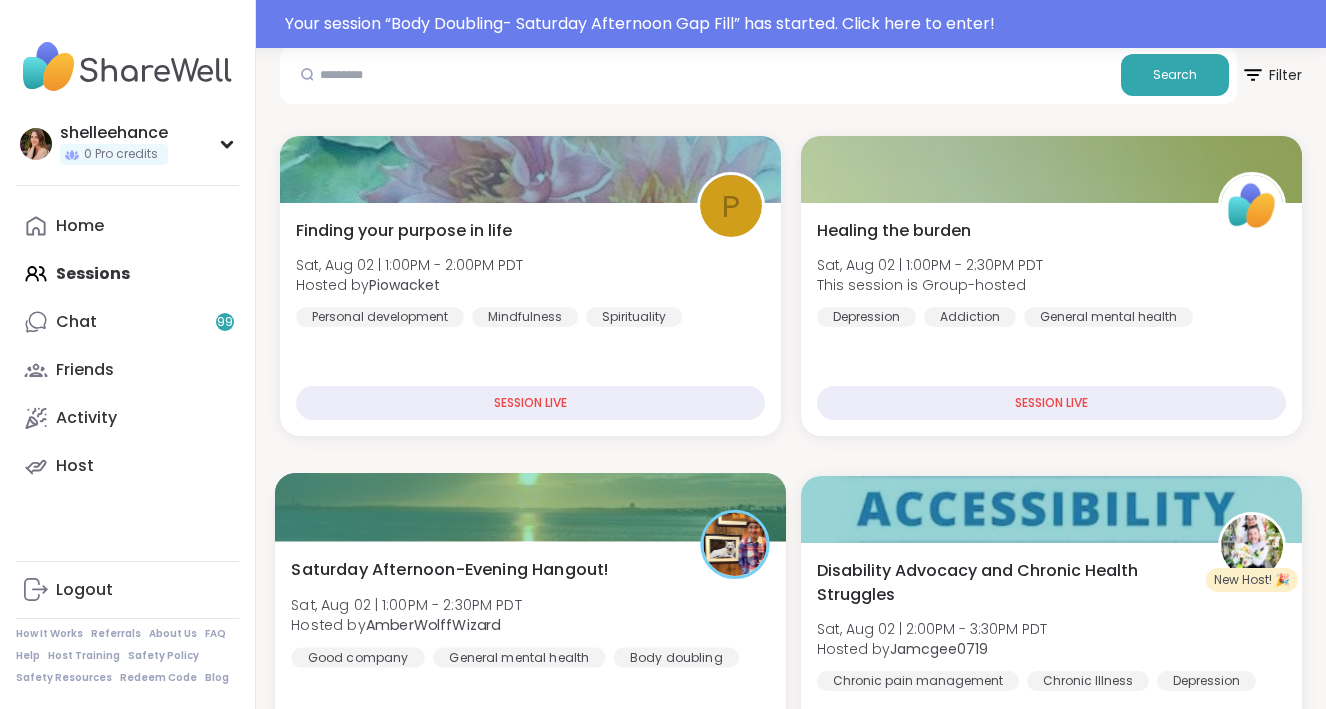 scroll, scrollTop: 335, scrollLeft: 0, axis: vertical 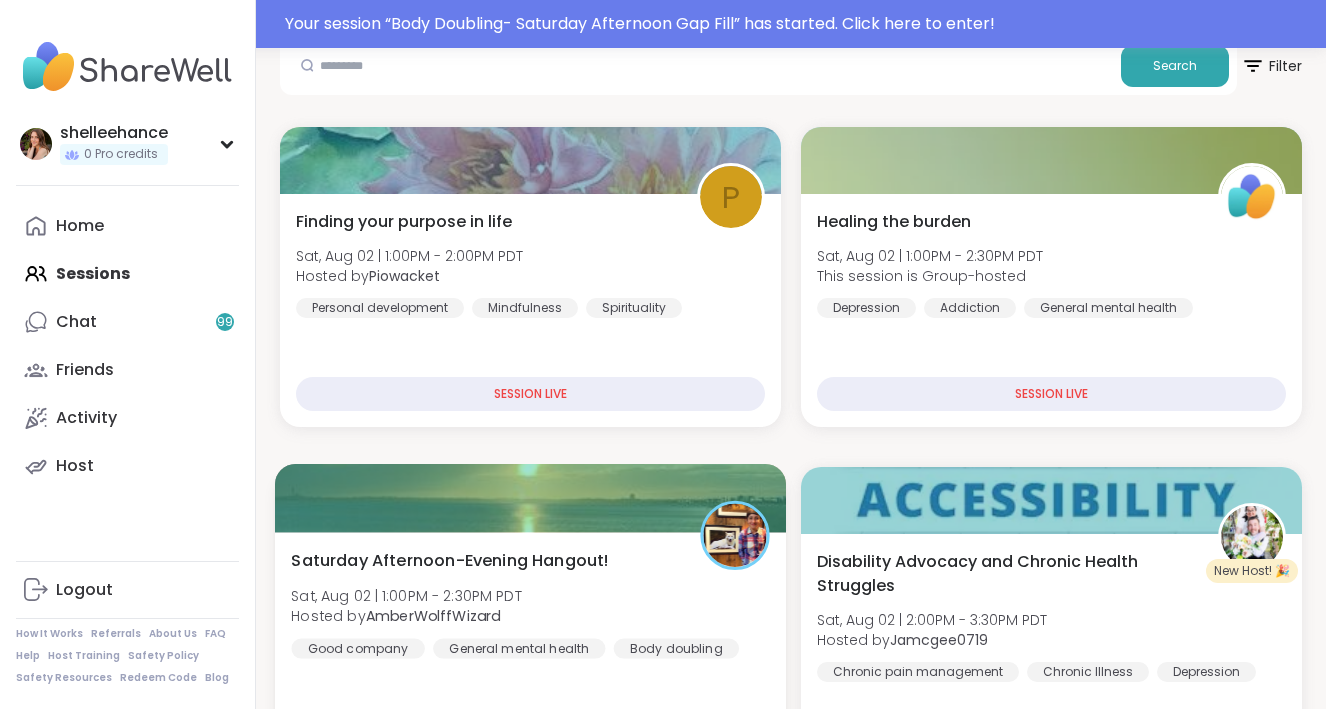 click on "[DAY] [MONTH]/[DAY] | [TIME] - [TIME] [TIMEZONE] Hosted by [USERNAME] Good company General mental health Body doubling SESSION LIVE" at bounding box center (530, 651) 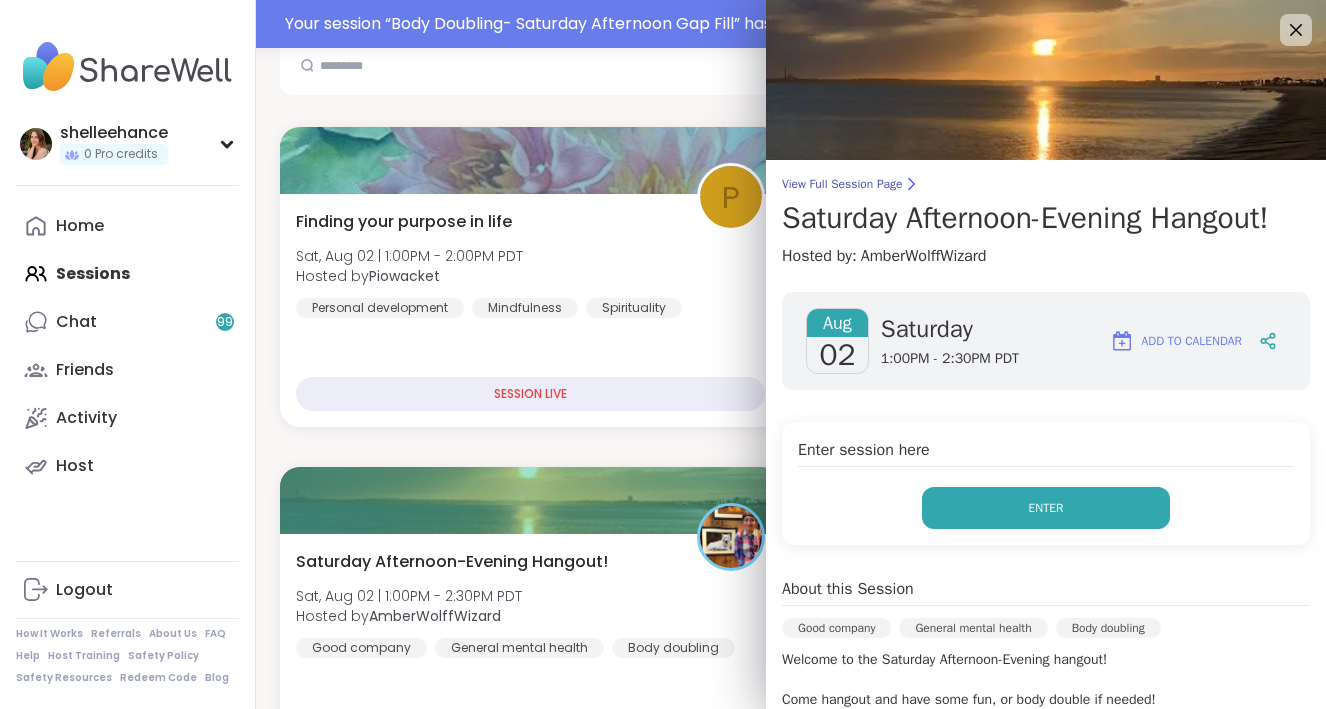 click on "Enter" at bounding box center [1046, 508] 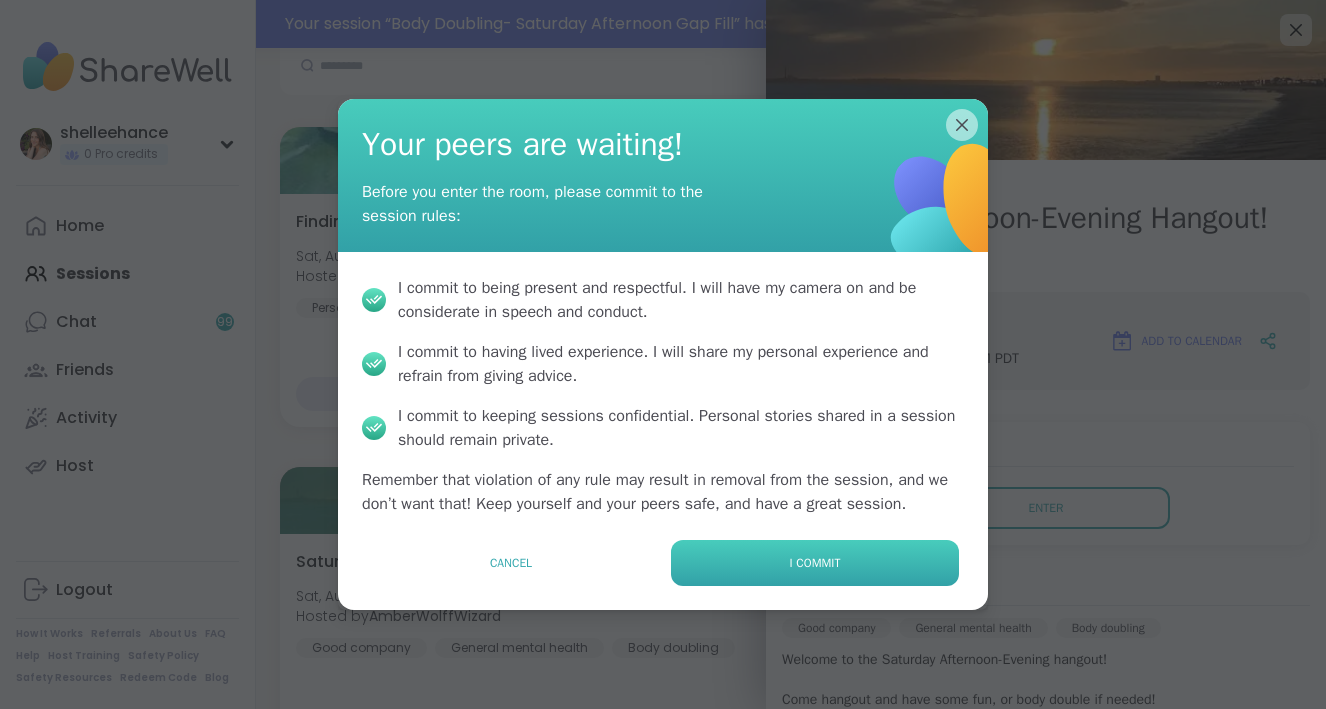 click on "I commit" at bounding box center [815, 563] 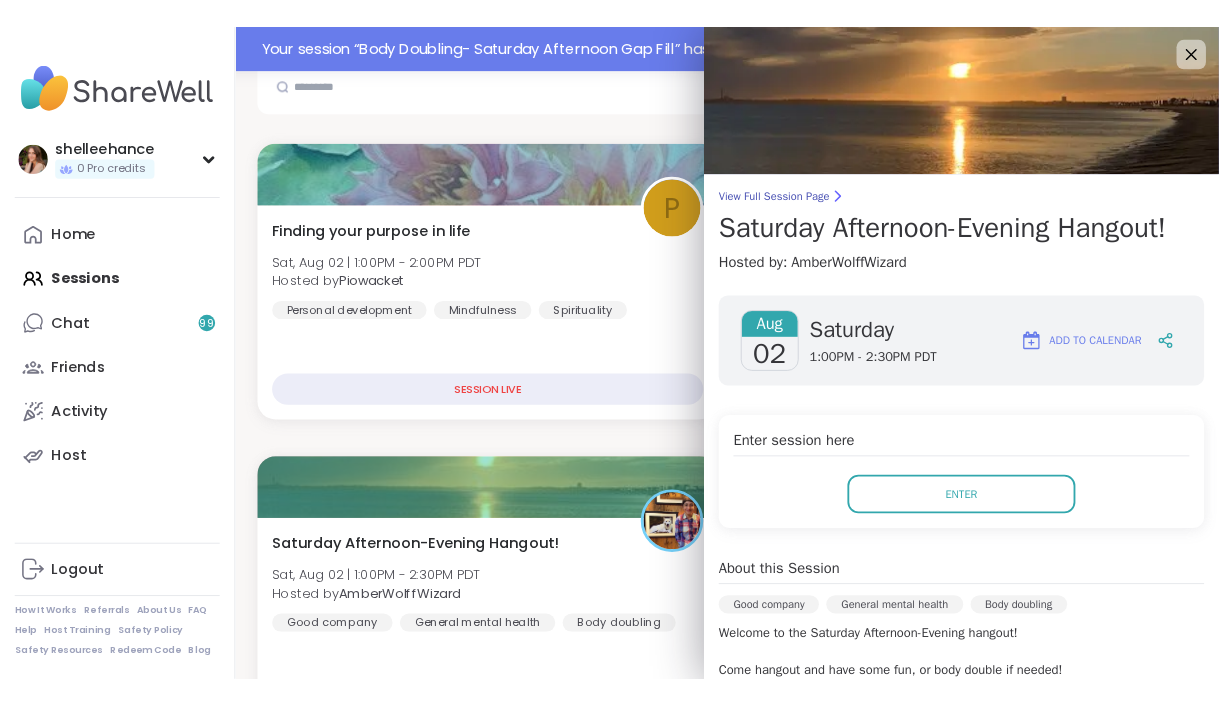 scroll, scrollTop: 0, scrollLeft: 0, axis: both 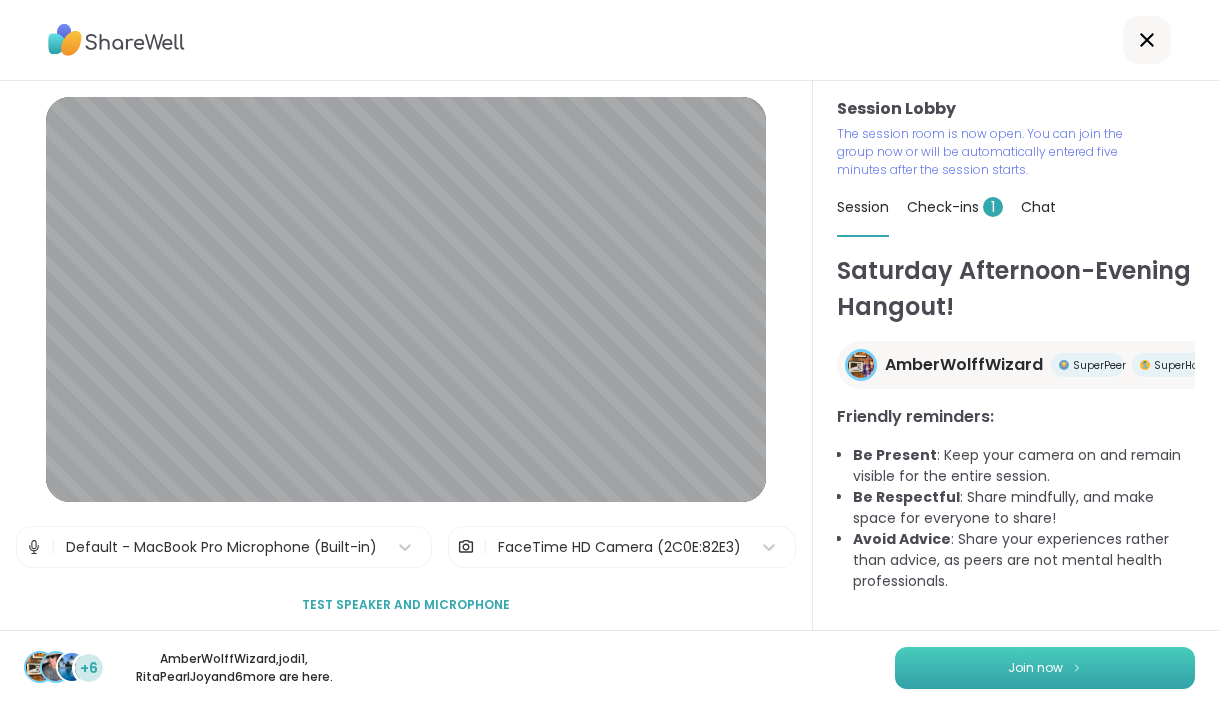 click on "Join now" at bounding box center [1045, 668] 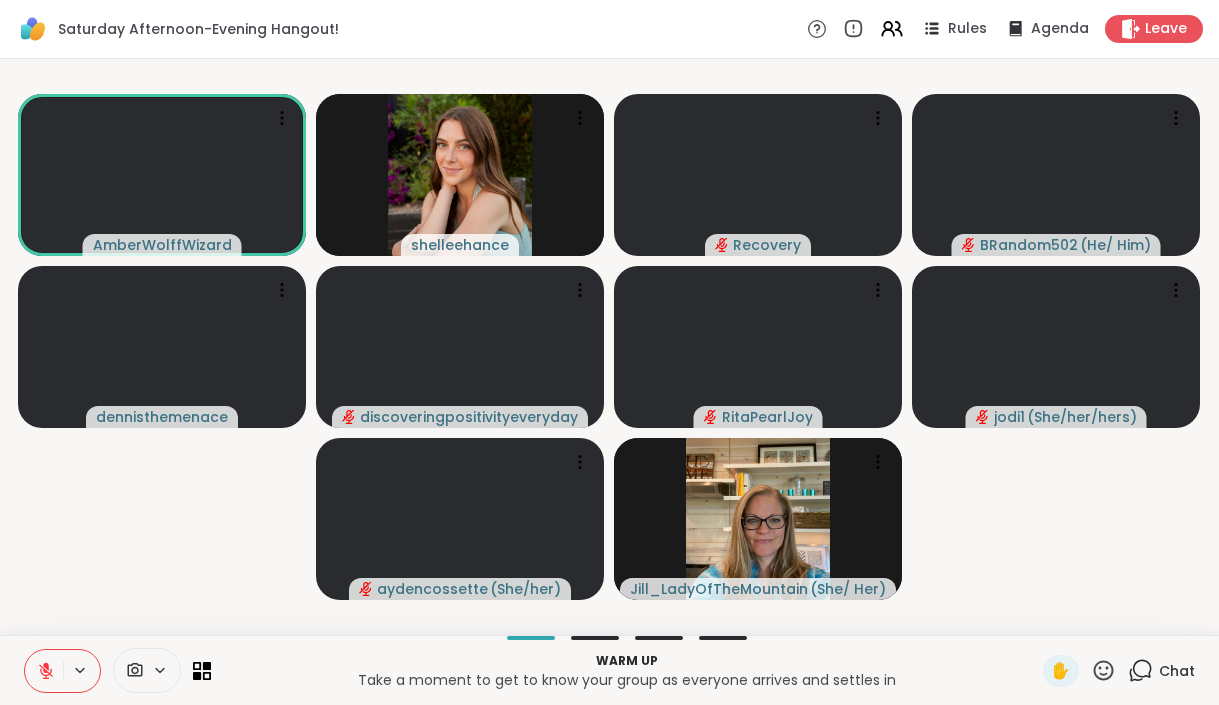 click at bounding box center (44, 671) 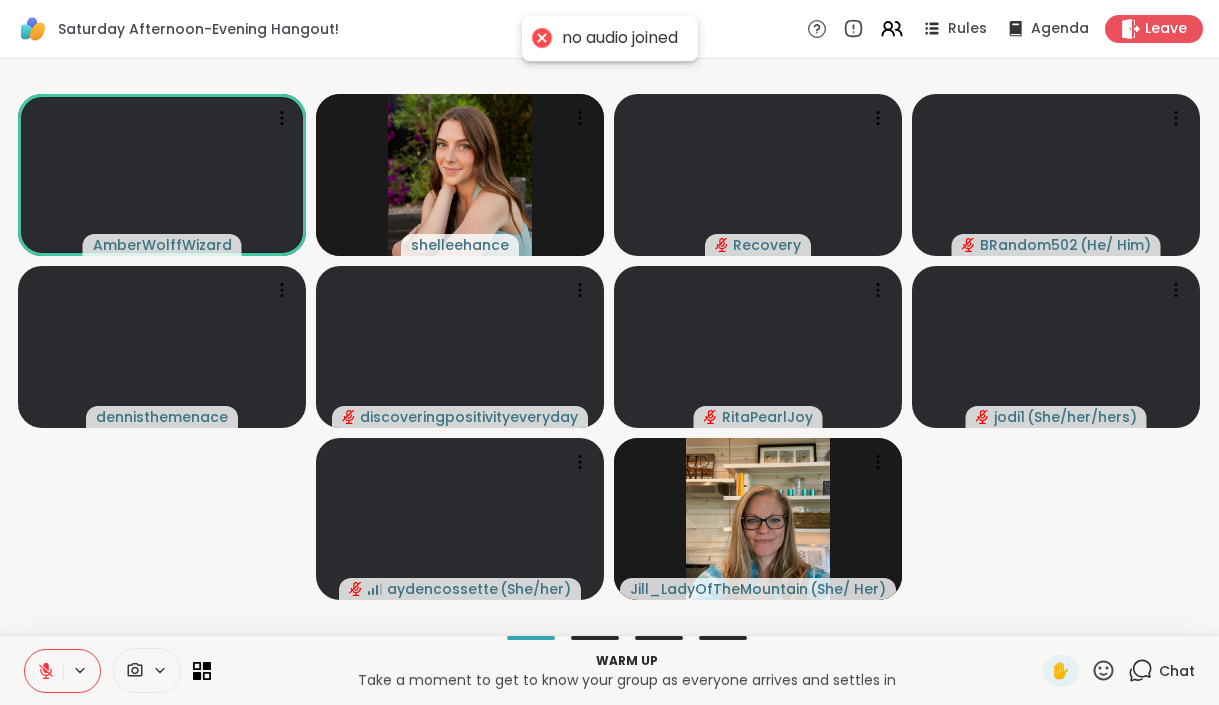 click at bounding box center [44, 671] 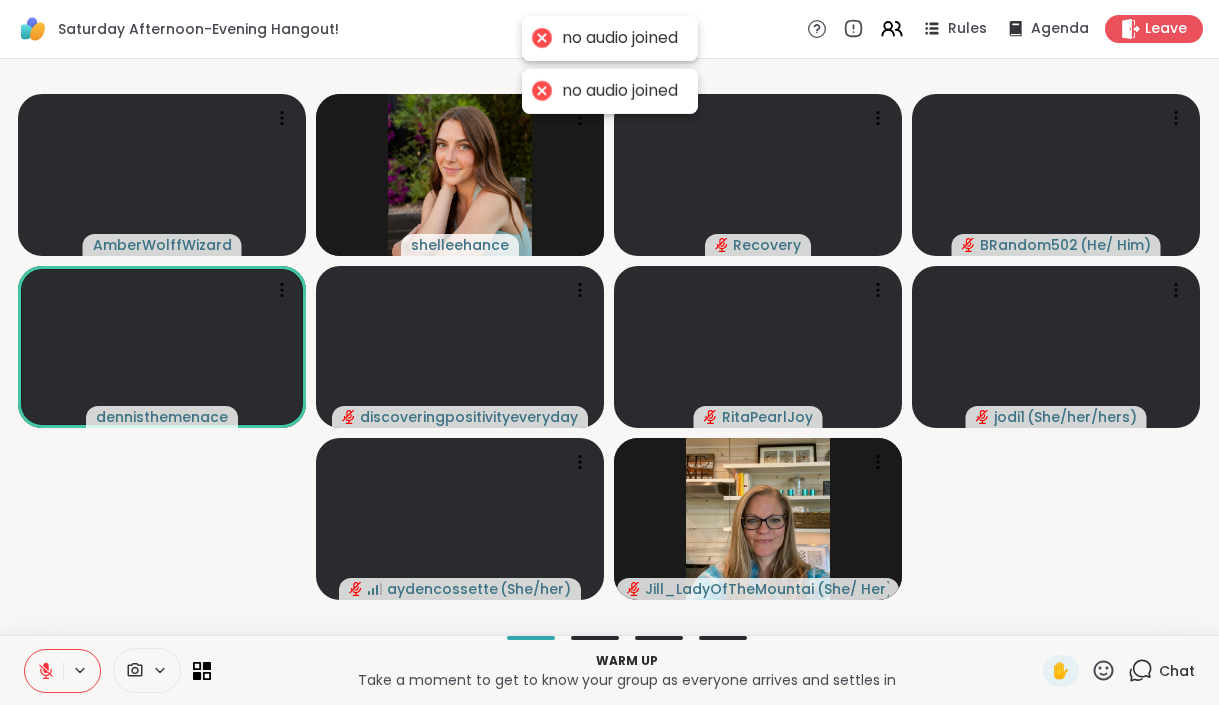 click at bounding box center [44, 671] 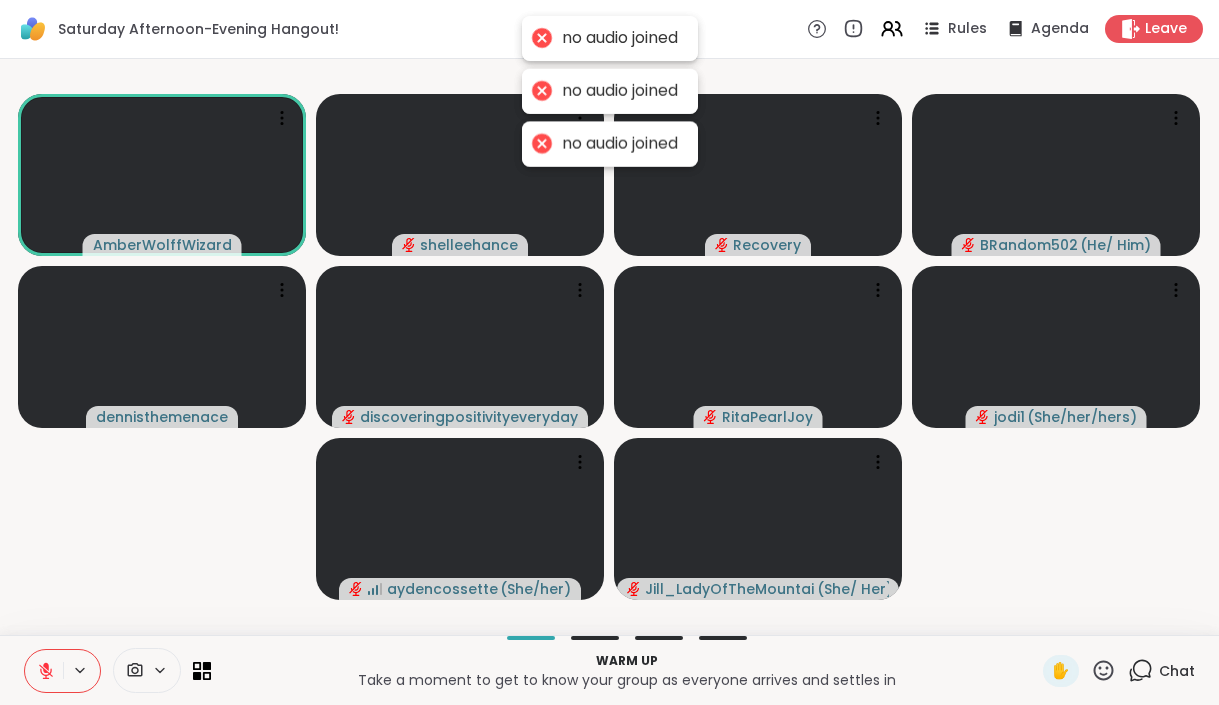 click at bounding box center (44, 671) 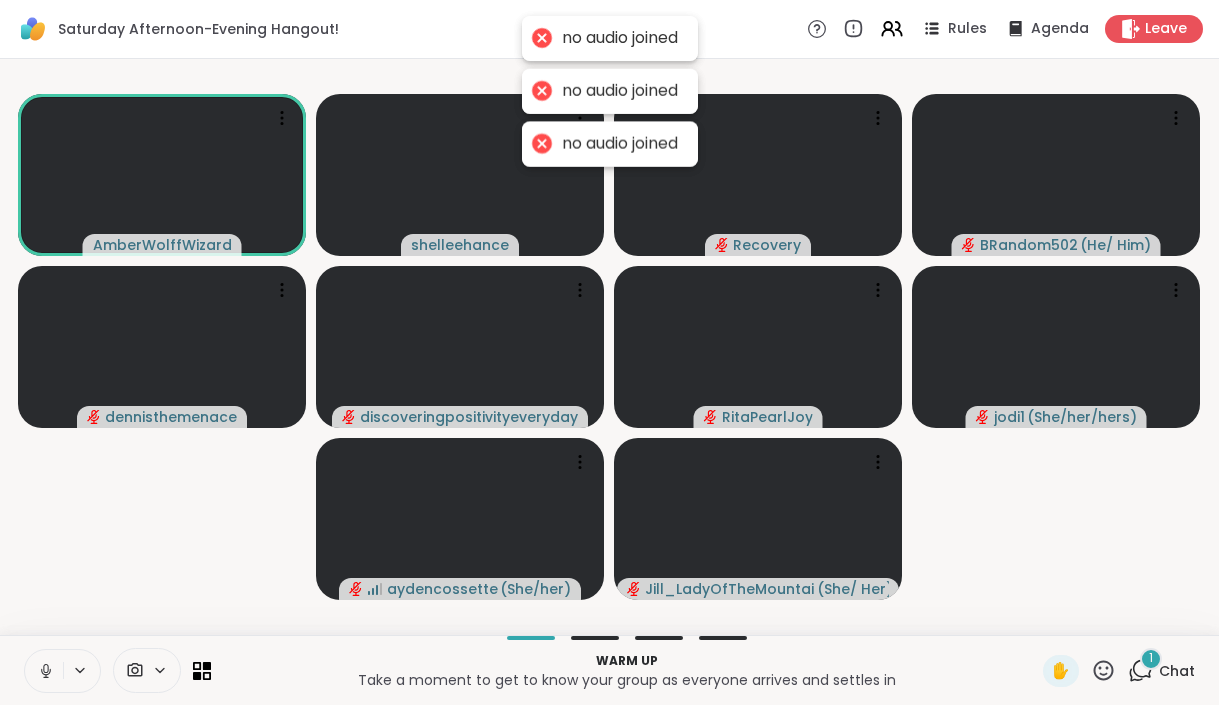 click at bounding box center (44, 671) 